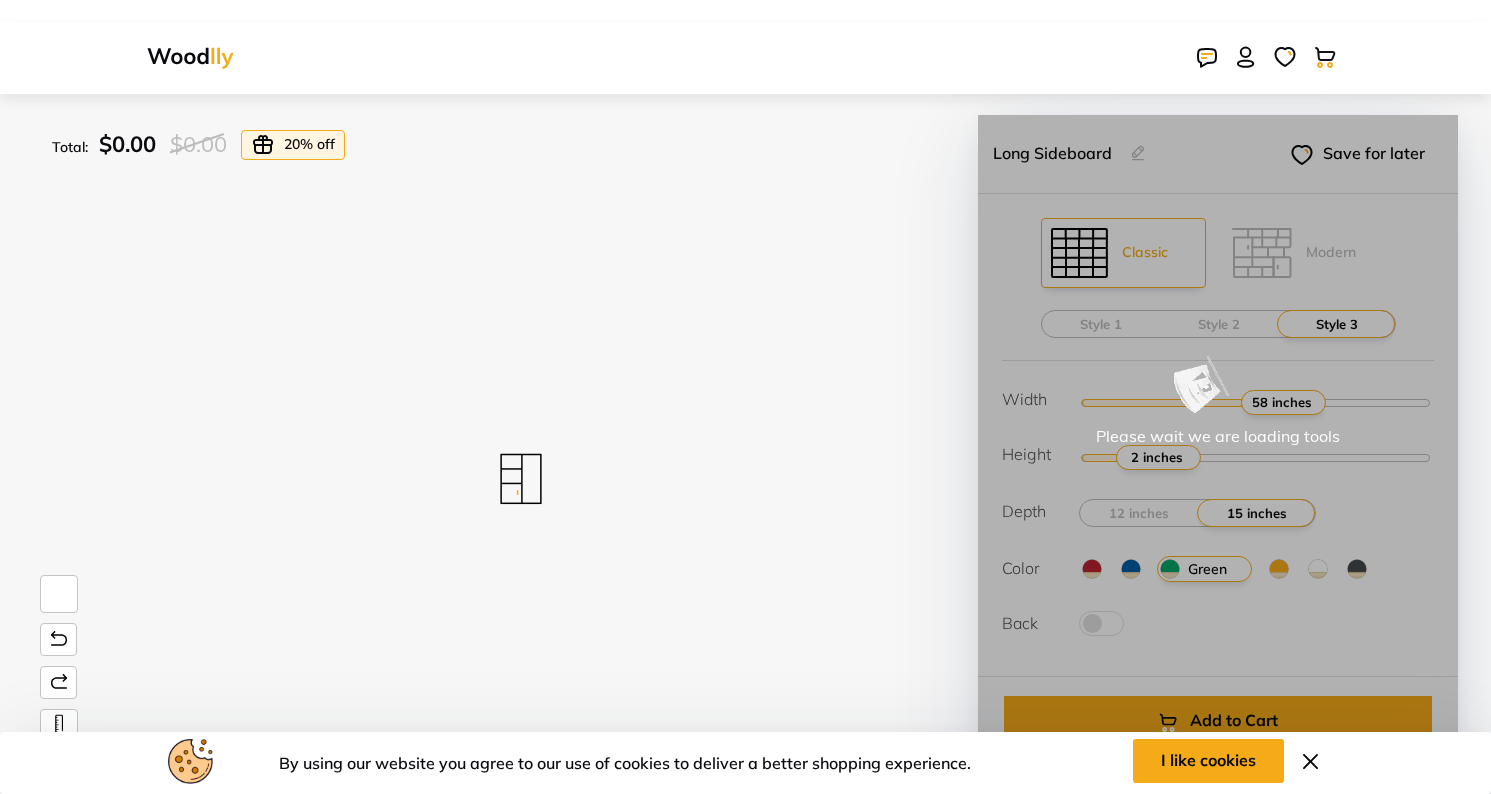 scroll, scrollTop: 0, scrollLeft: 0, axis: both 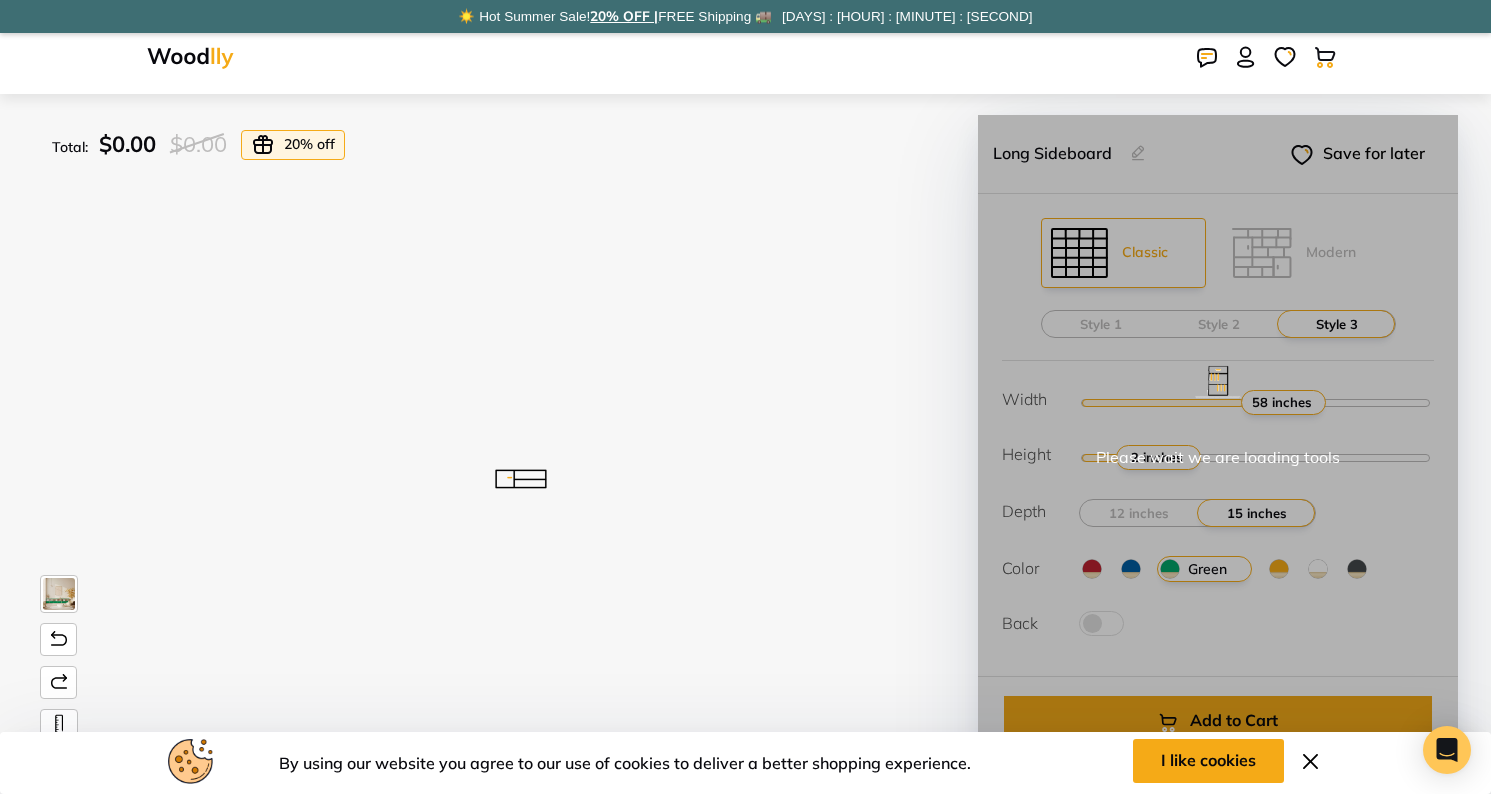 drag, startPoint x: 1273, startPoint y: 404, endPoint x: 1292, endPoint y: 404, distance: 19 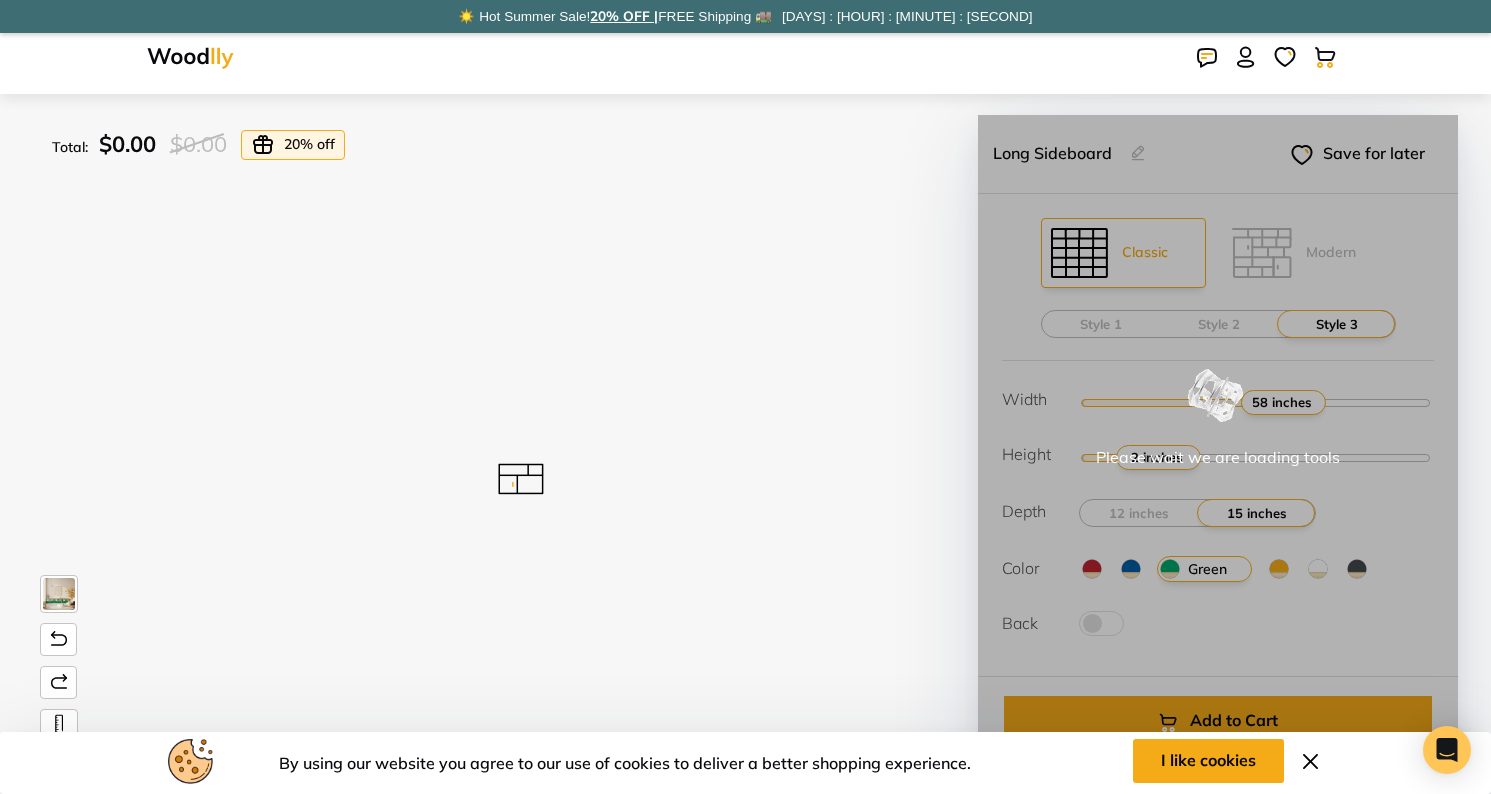 click on "Please wait we are loading tools" at bounding box center (1218, 497) 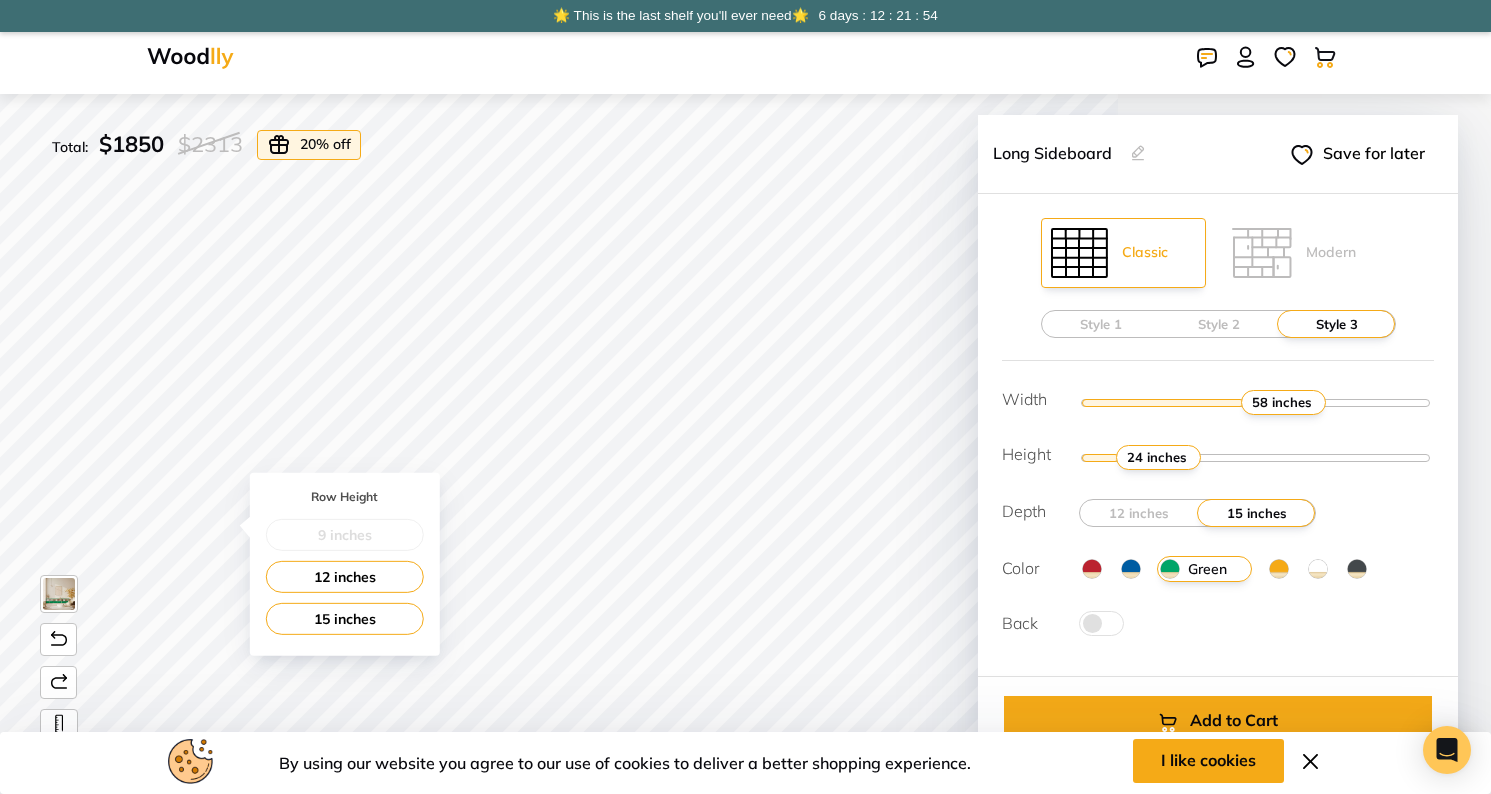 click on "Row Height
9 inches
12 inches
15 inches" at bounding box center [345, 564] 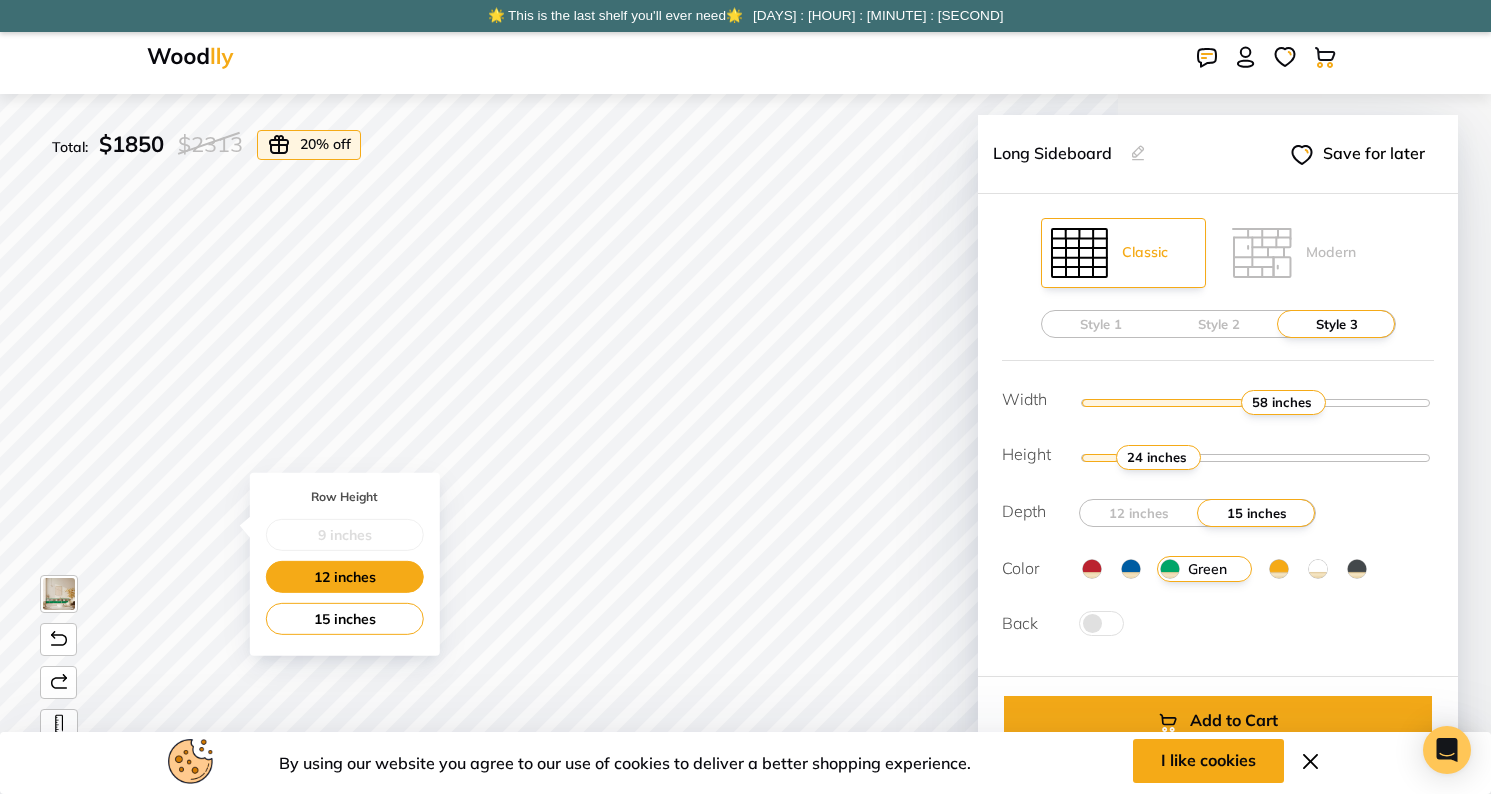 click on "12 inches" at bounding box center [345, 577] 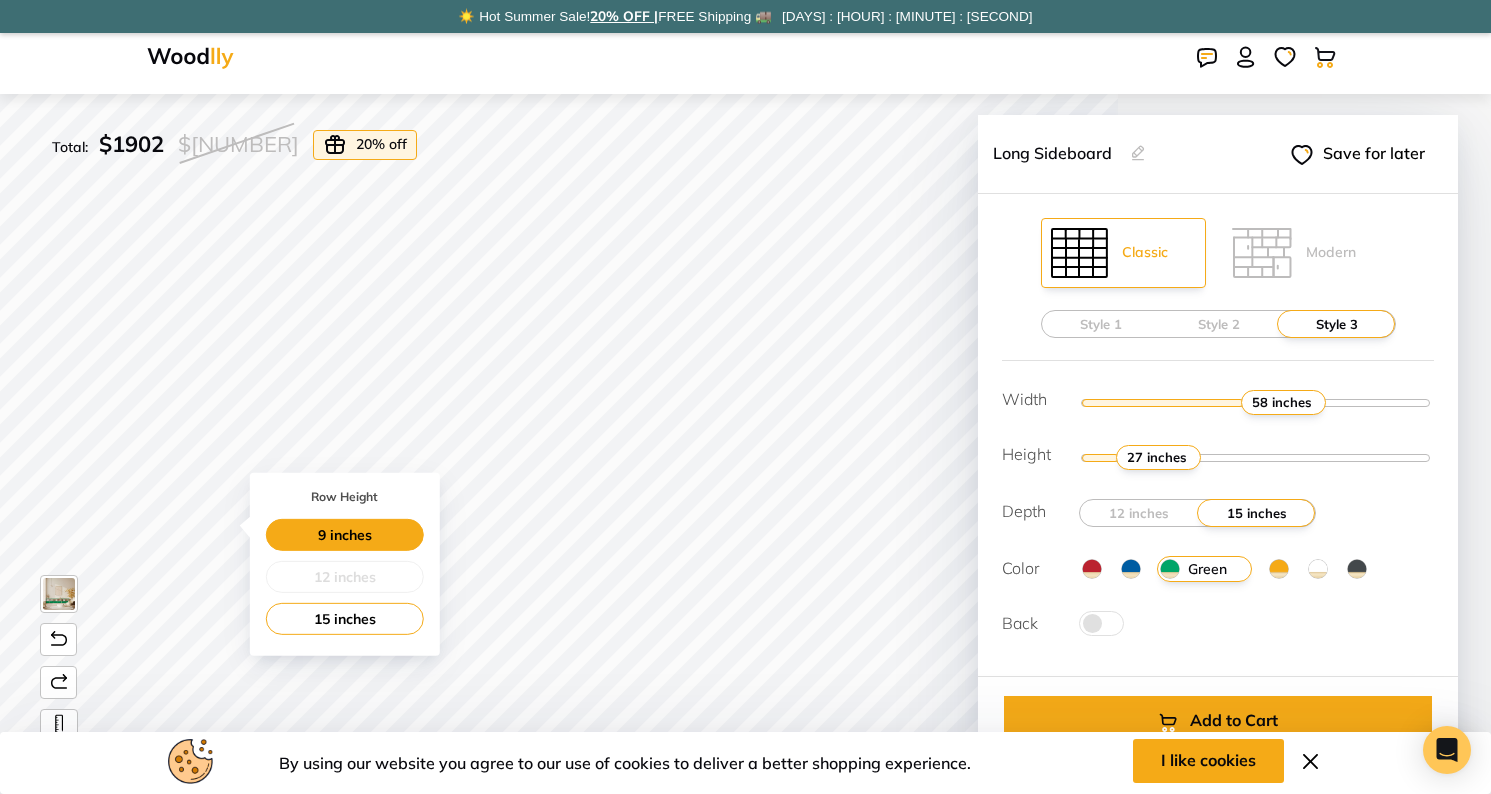 click on "9 inches" at bounding box center (345, 535) 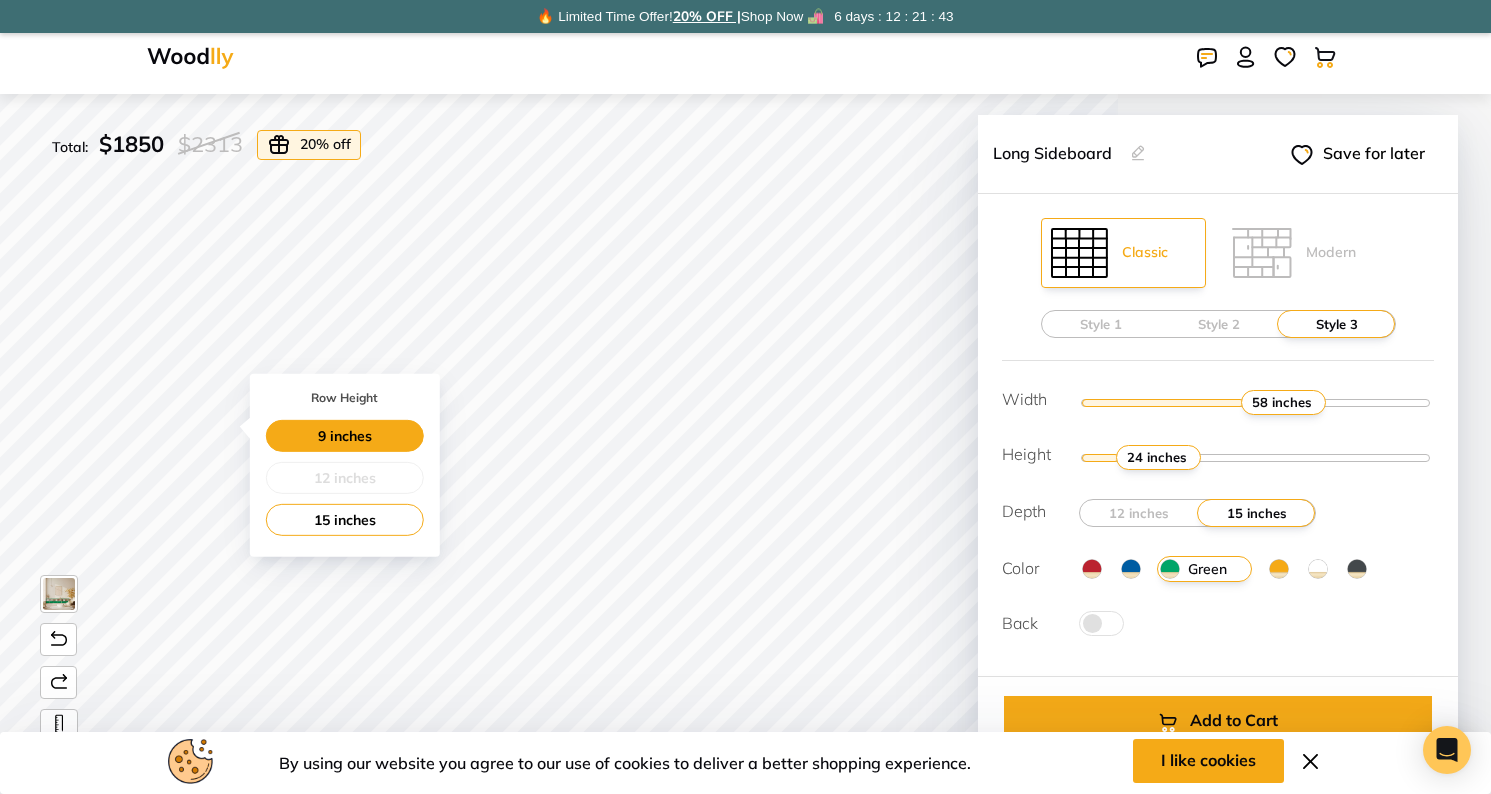 click on "9 inches" at bounding box center (345, 436) 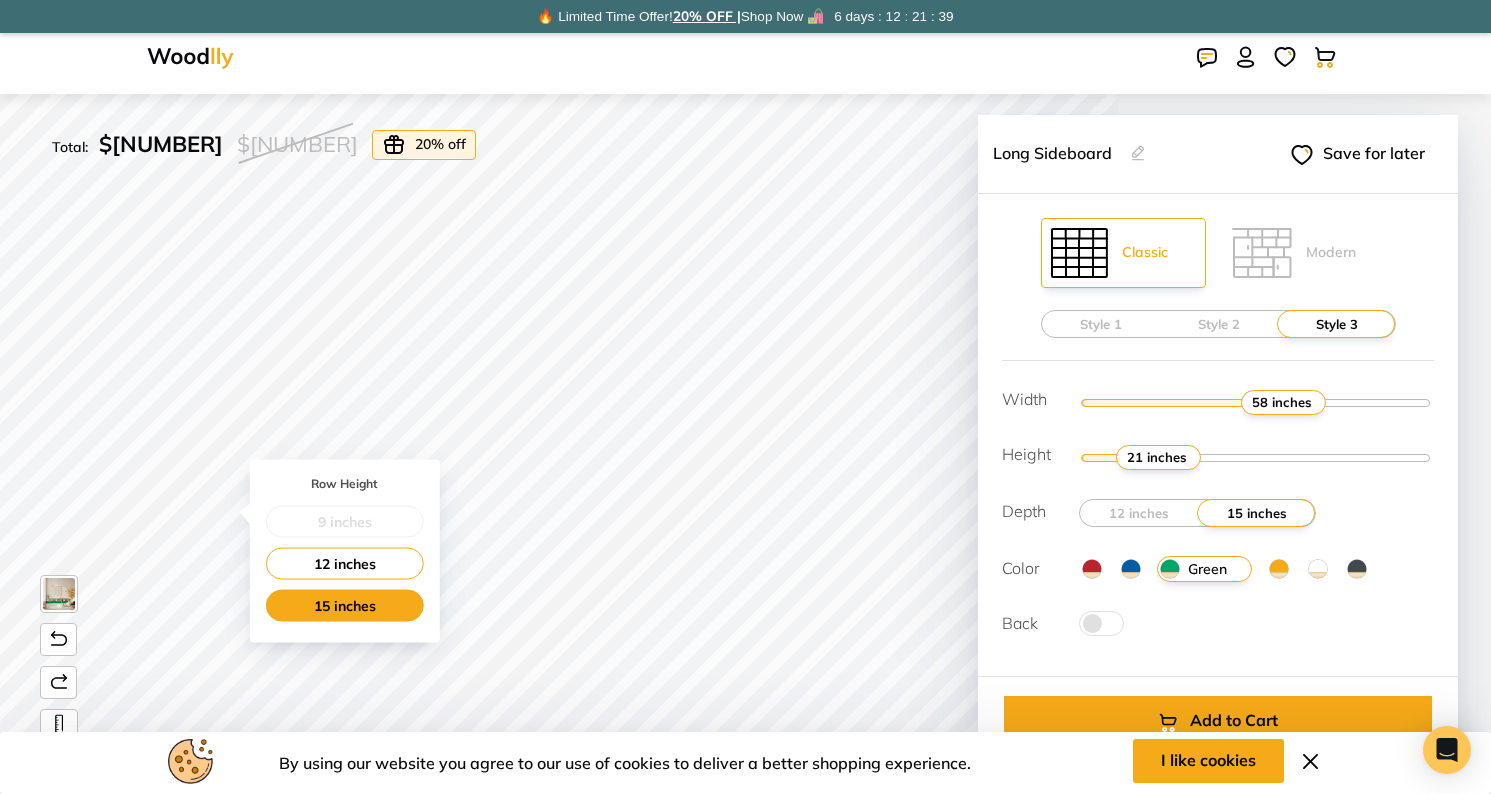 click on "15 inches" at bounding box center [345, 606] 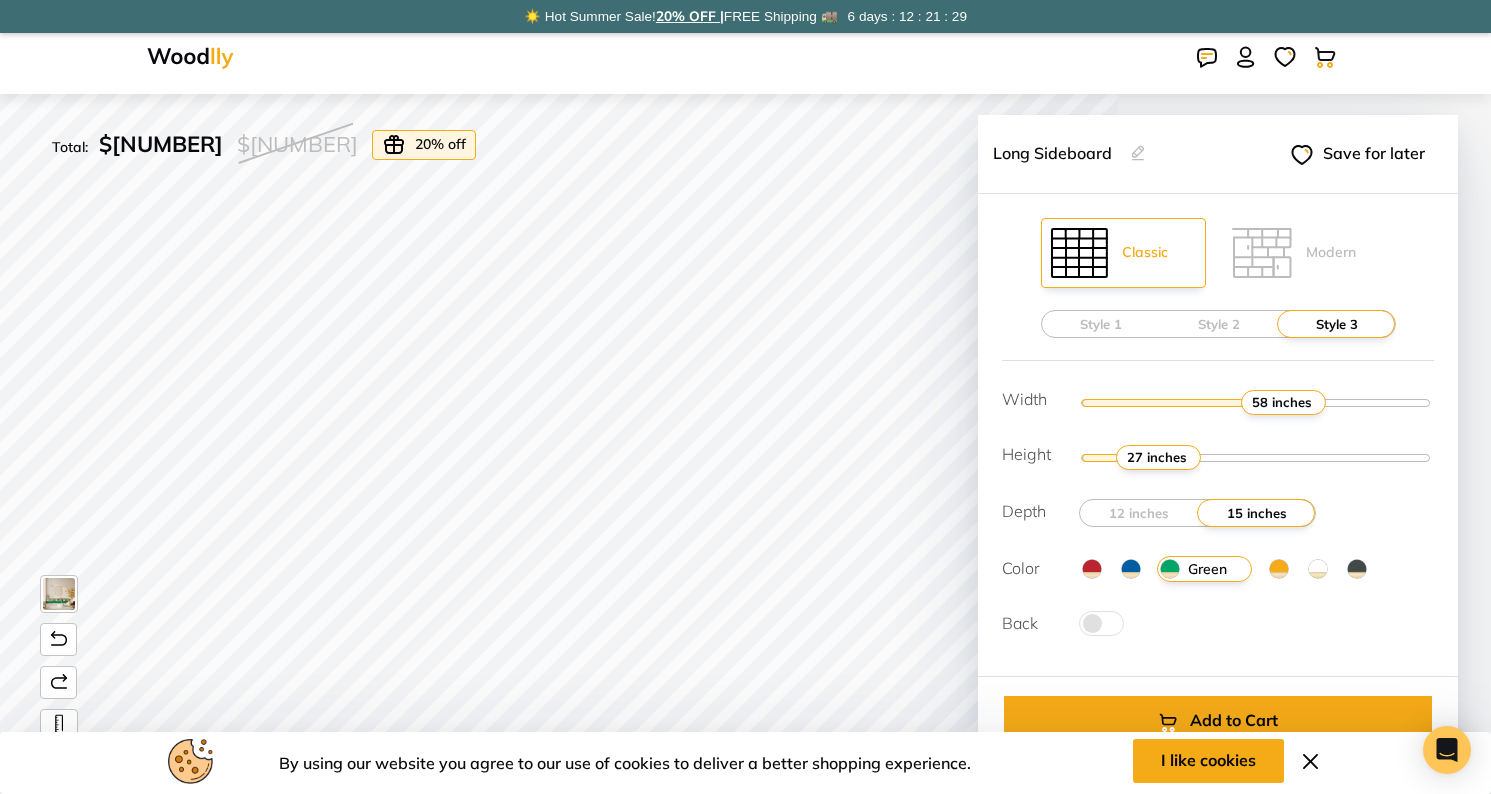 click at bounding box center (1318, 569) 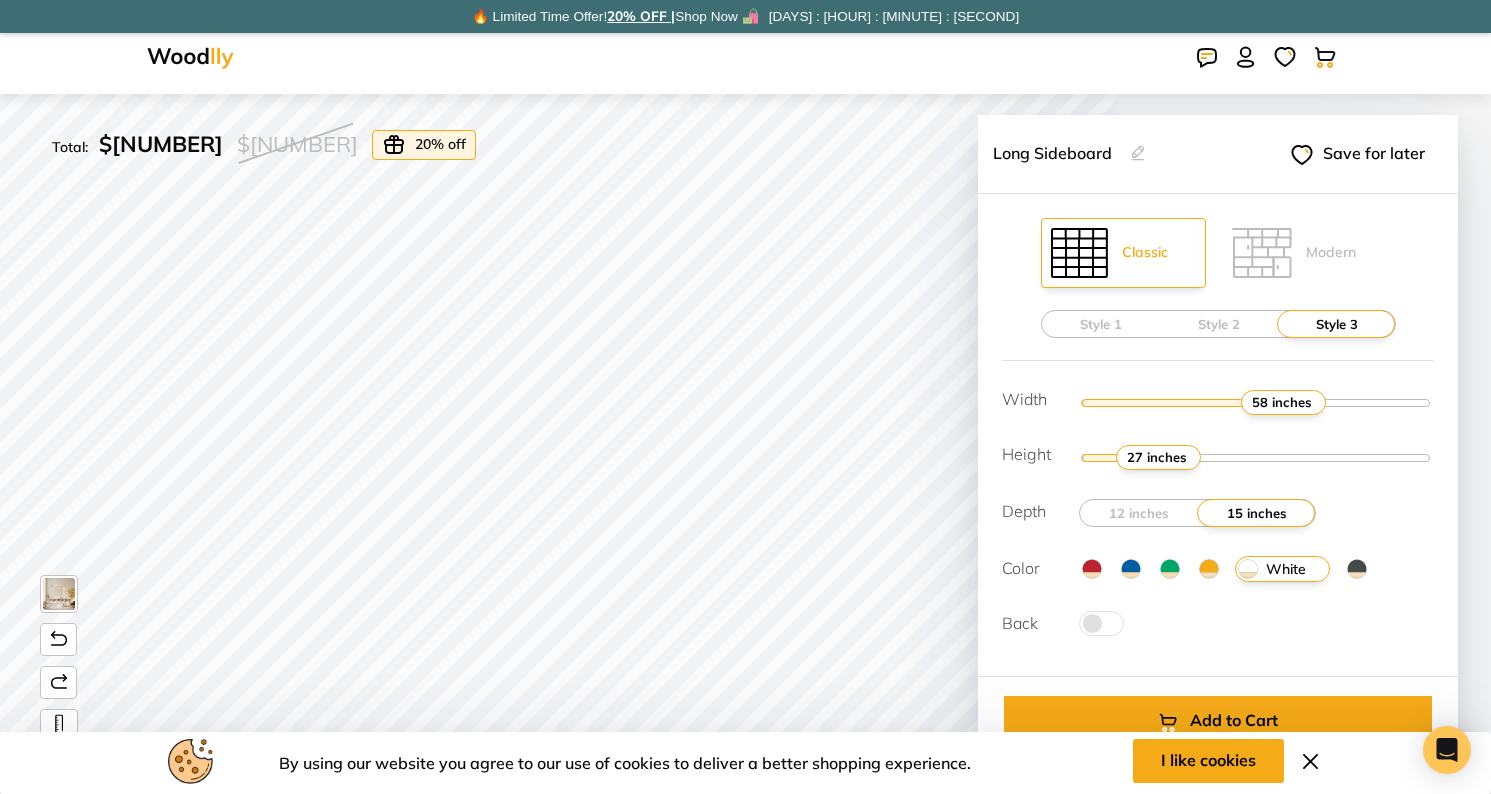 click at bounding box center (1101, 623) 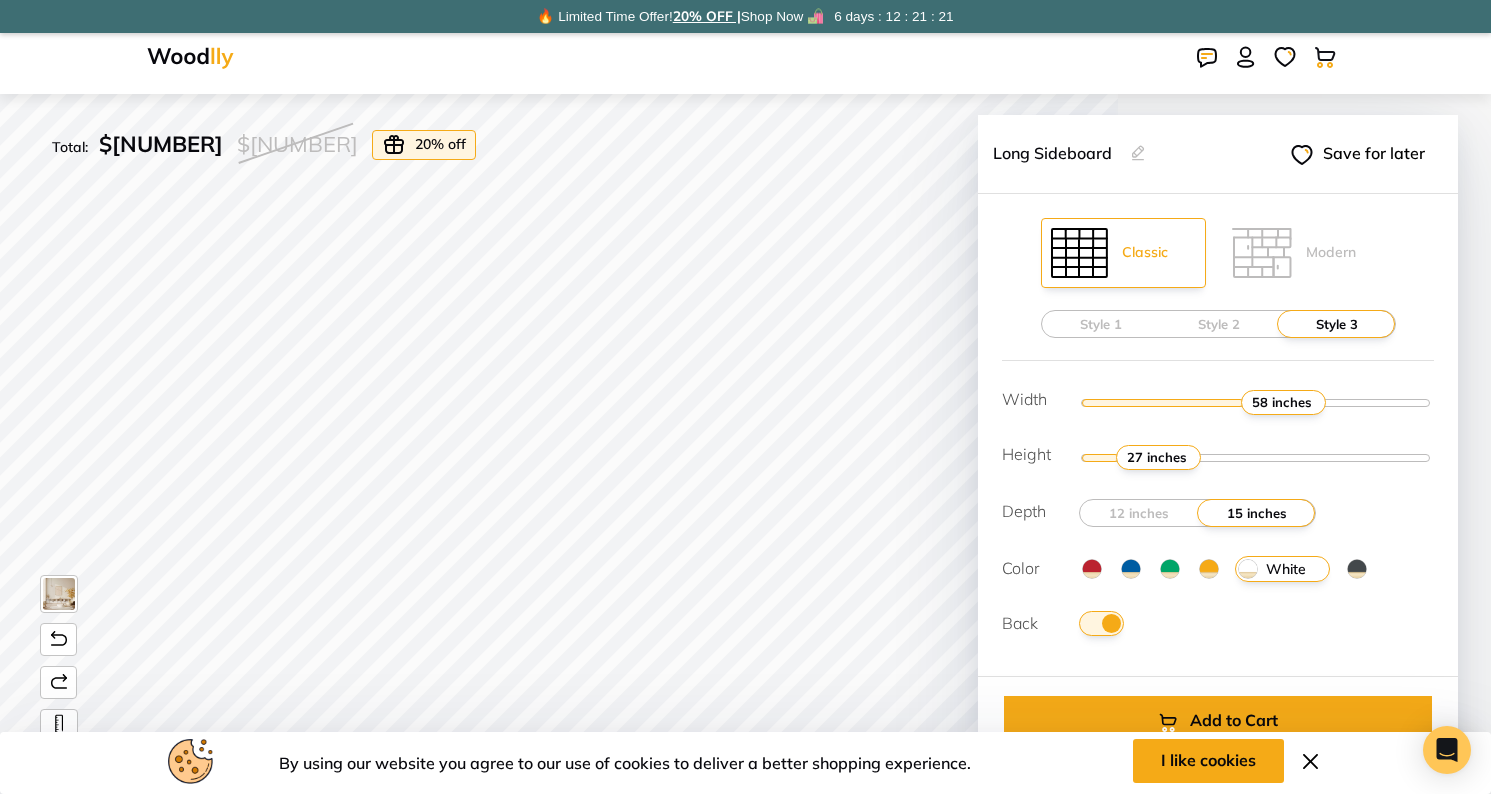 click at bounding box center (1101, 623) 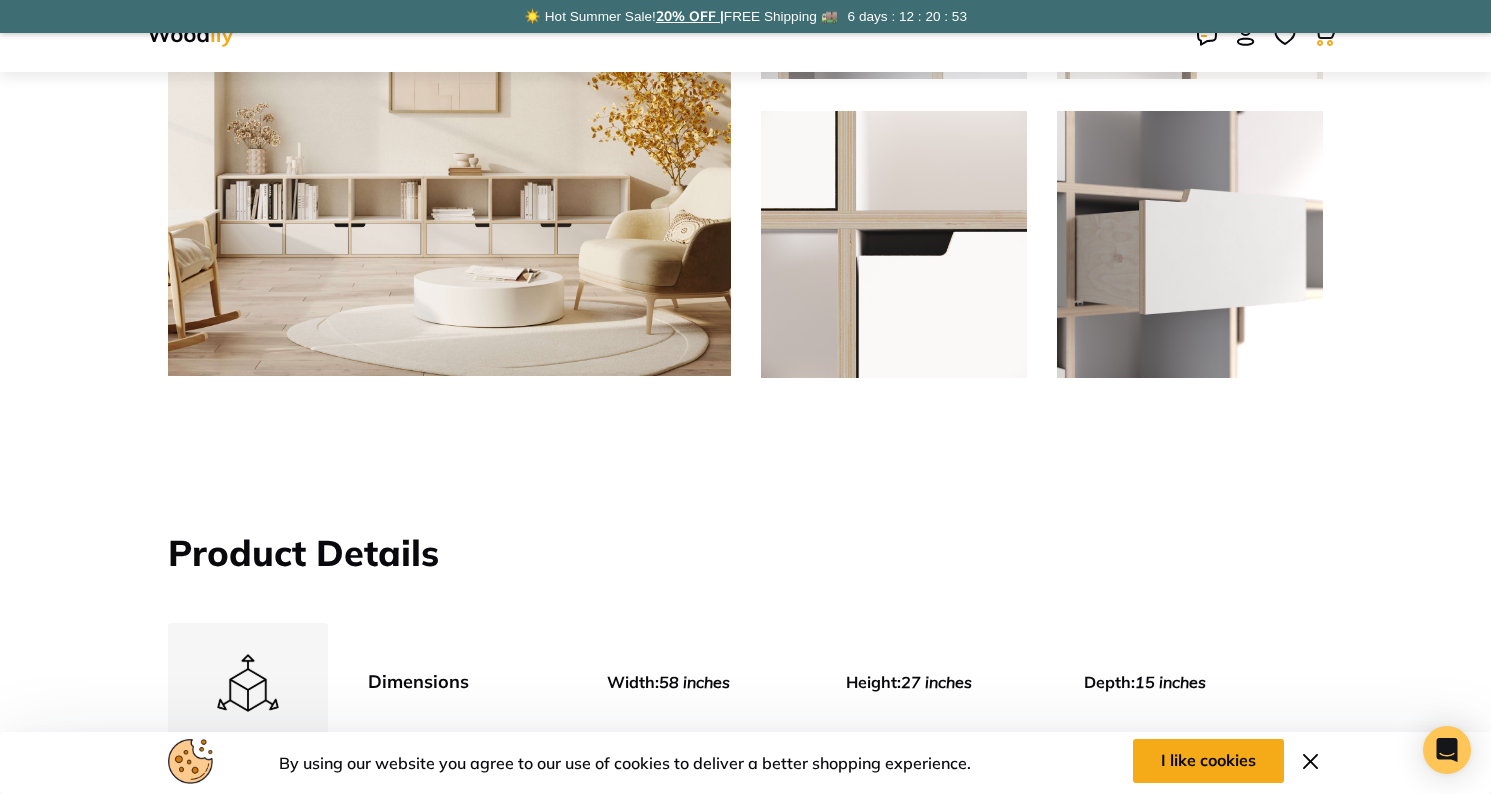 scroll, scrollTop: 1298, scrollLeft: 0, axis: vertical 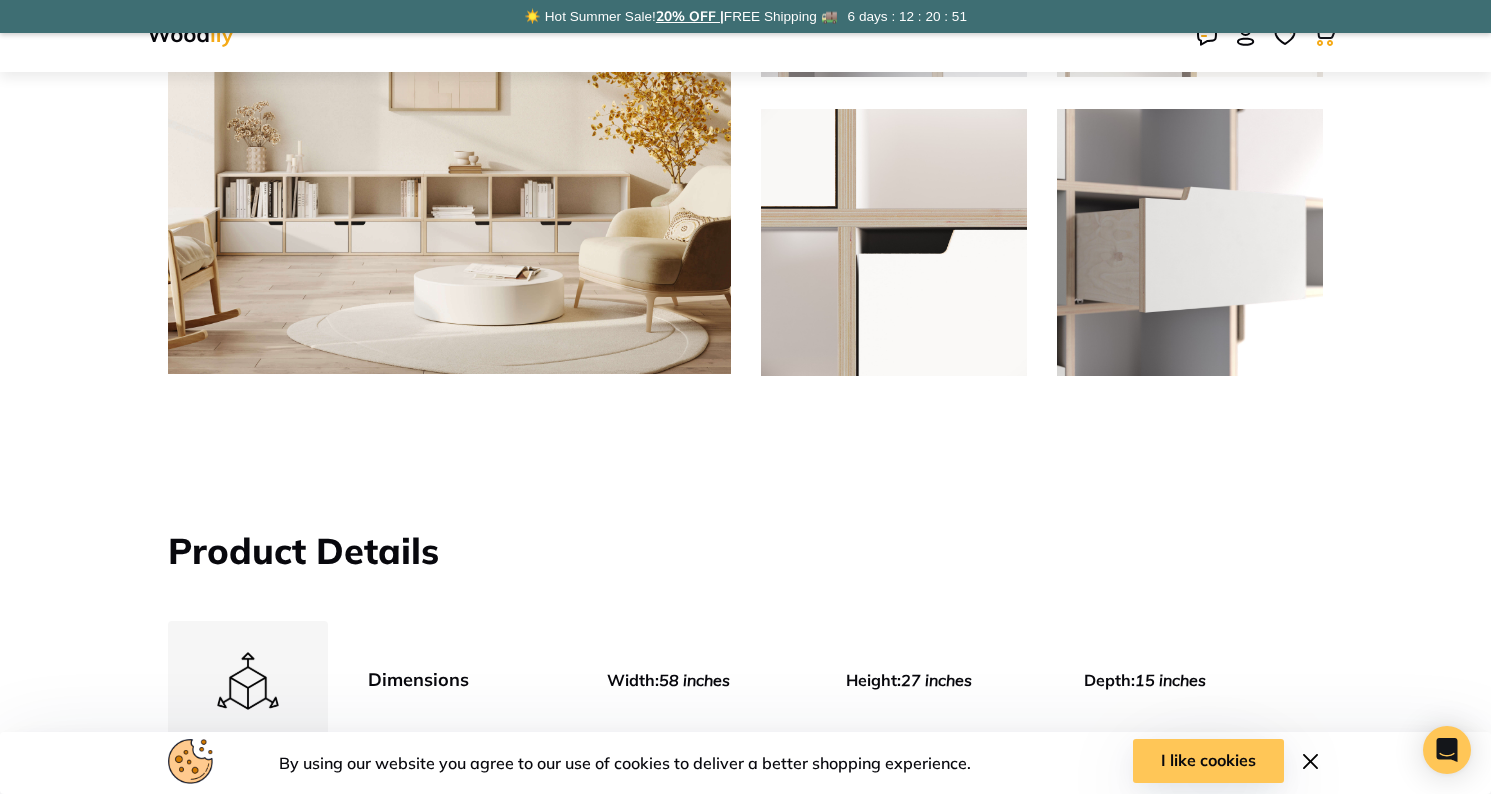 click on "I like cookies" at bounding box center (1208, 761) 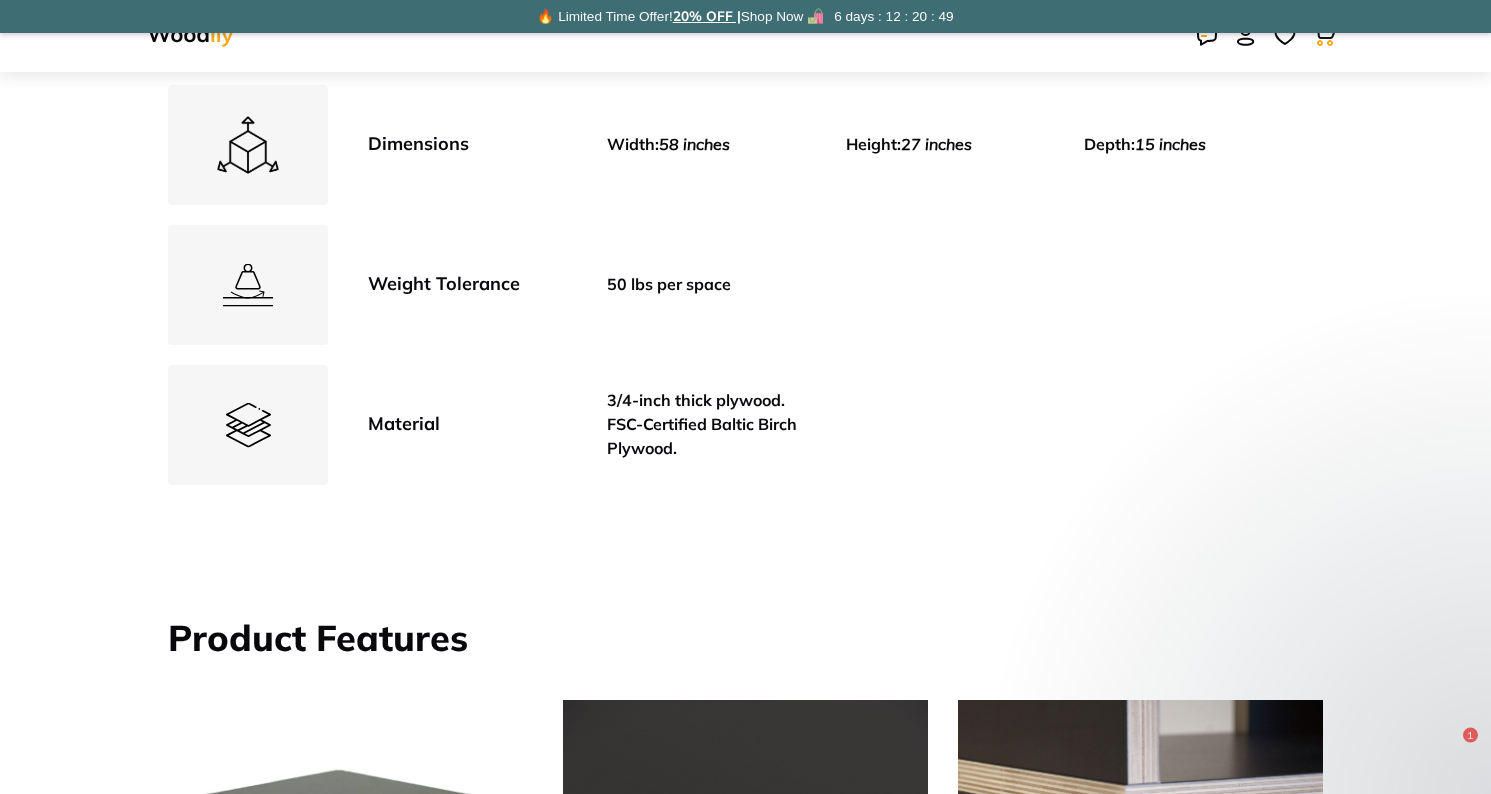 scroll, scrollTop: 1730, scrollLeft: 0, axis: vertical 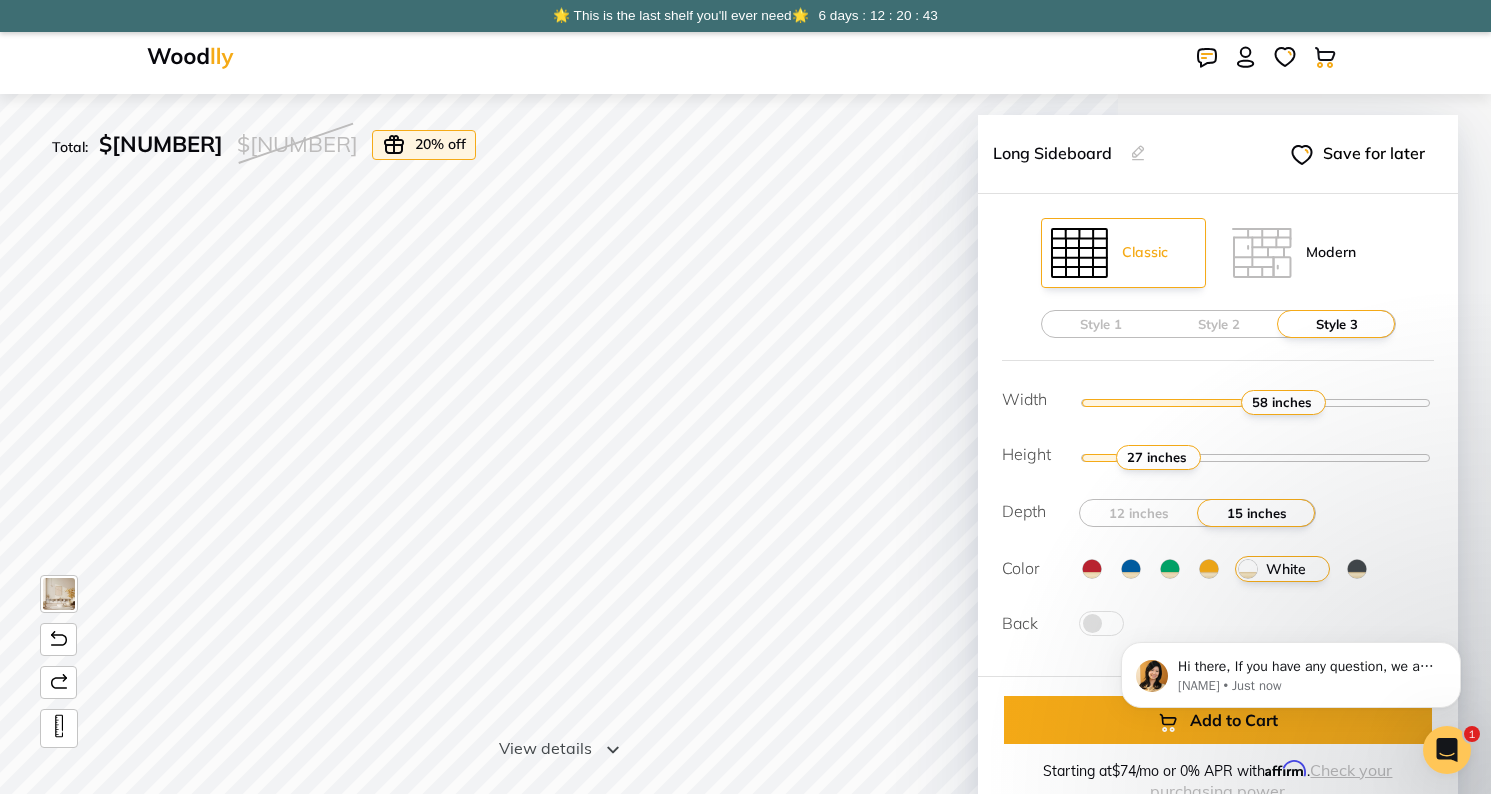 click at bounding box center (1262, 253) 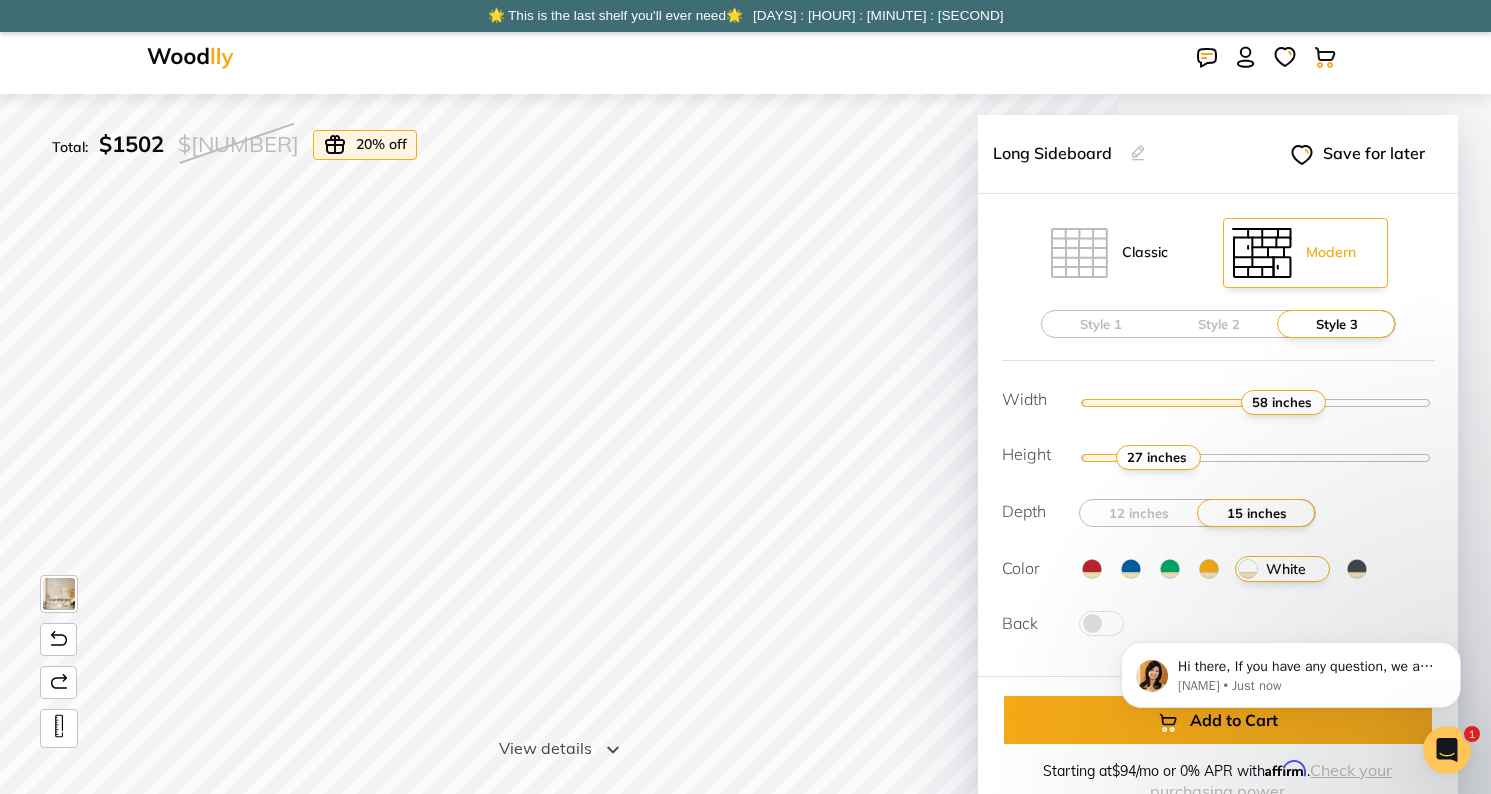 click at bounding box center (1079, 253) 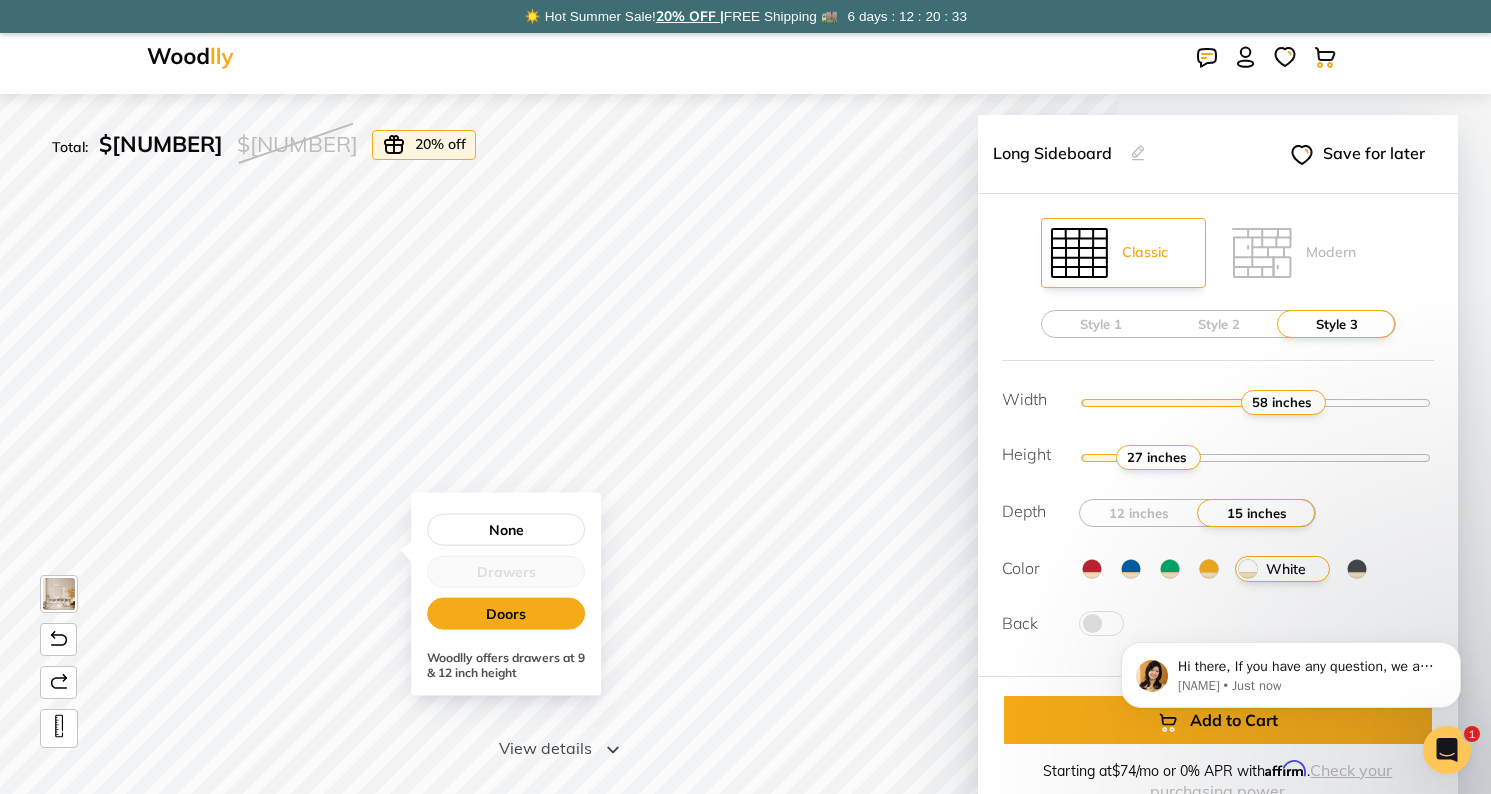 click on "Doors" at bounding box center [506, 614] 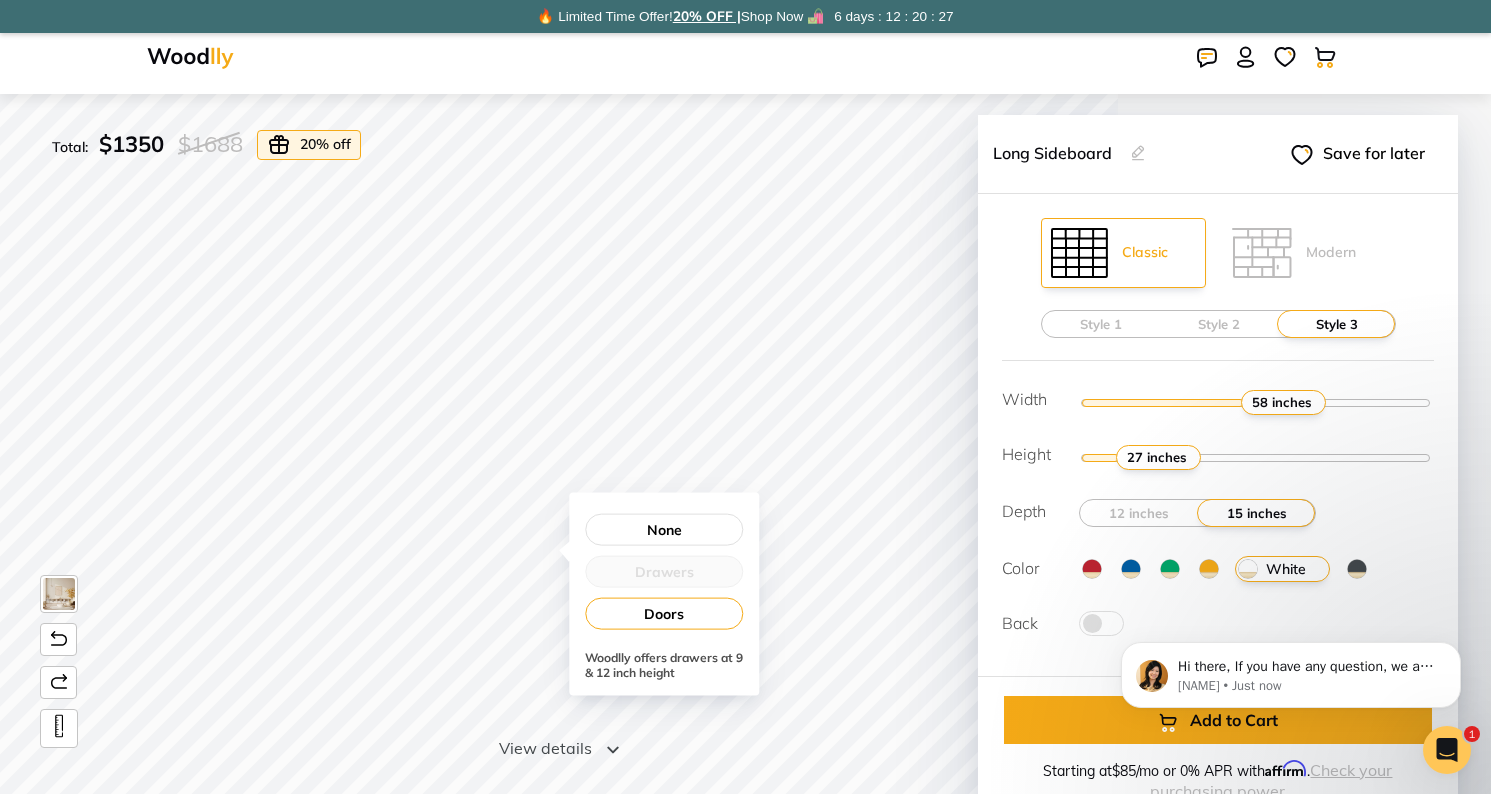 click on "Drawers" at bounding box center [664, 572] 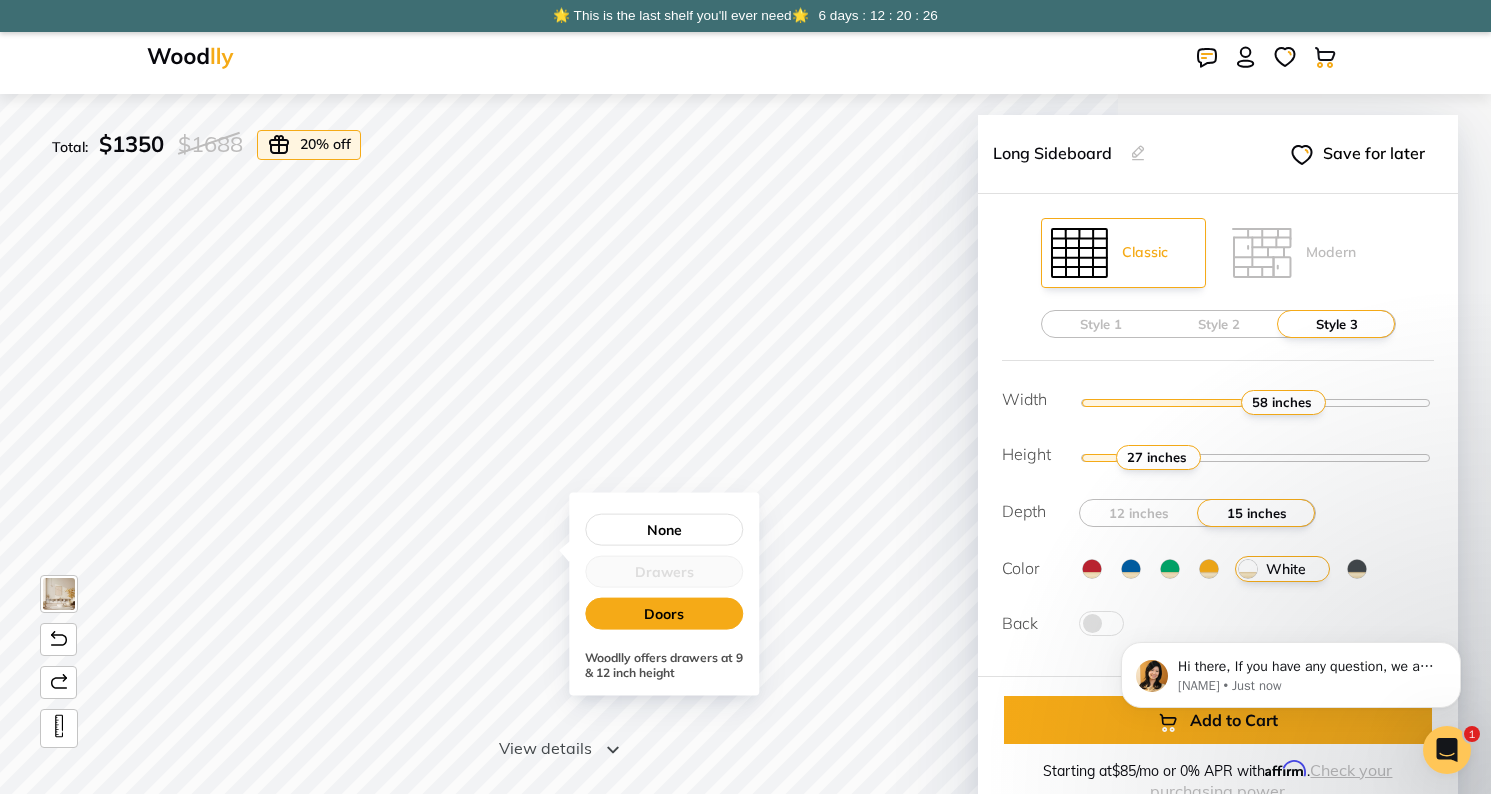 click on "Doors" at bounding box center (664, 614) 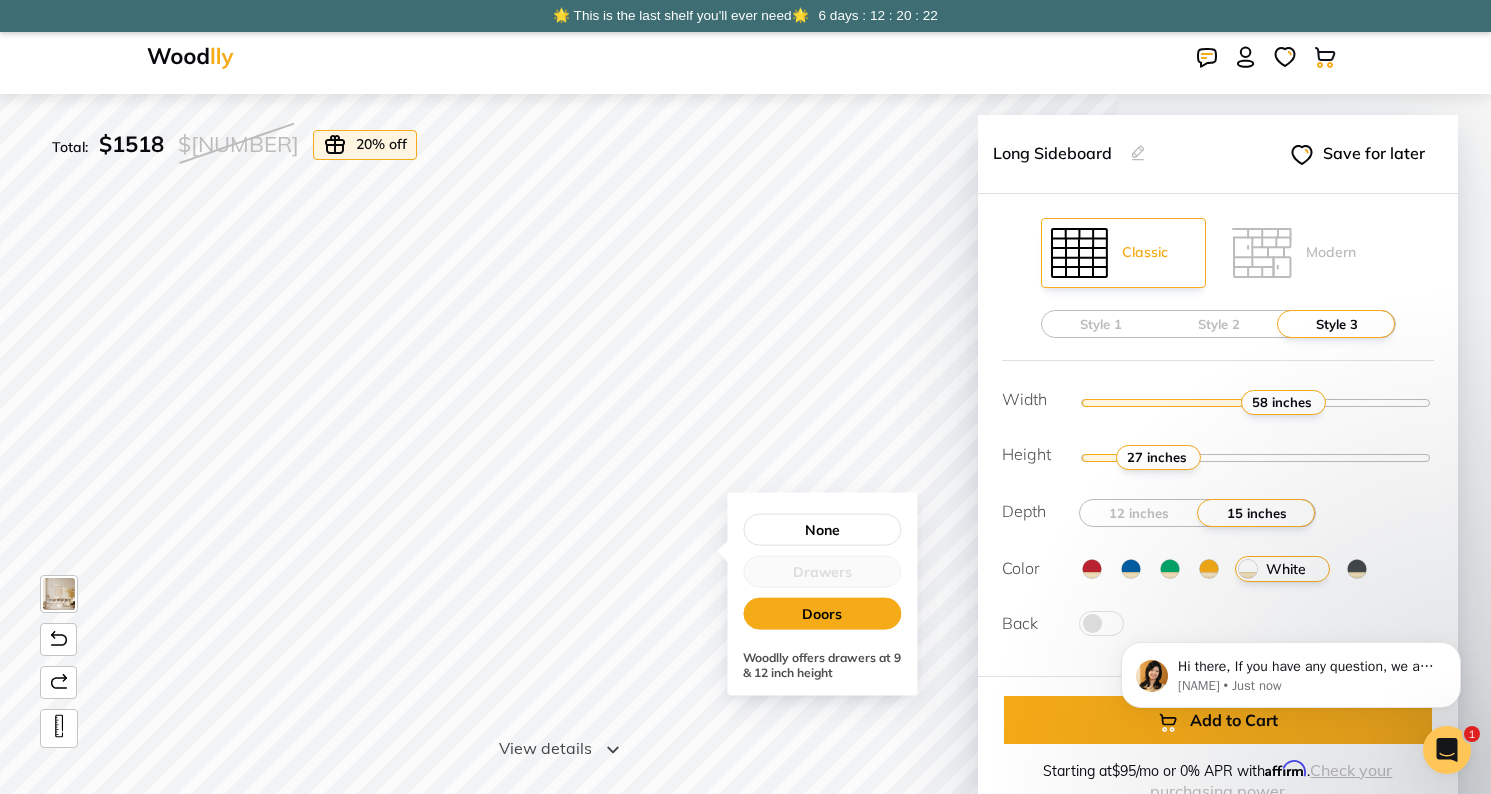 click on "Doors" at bounding box center (822, 614) 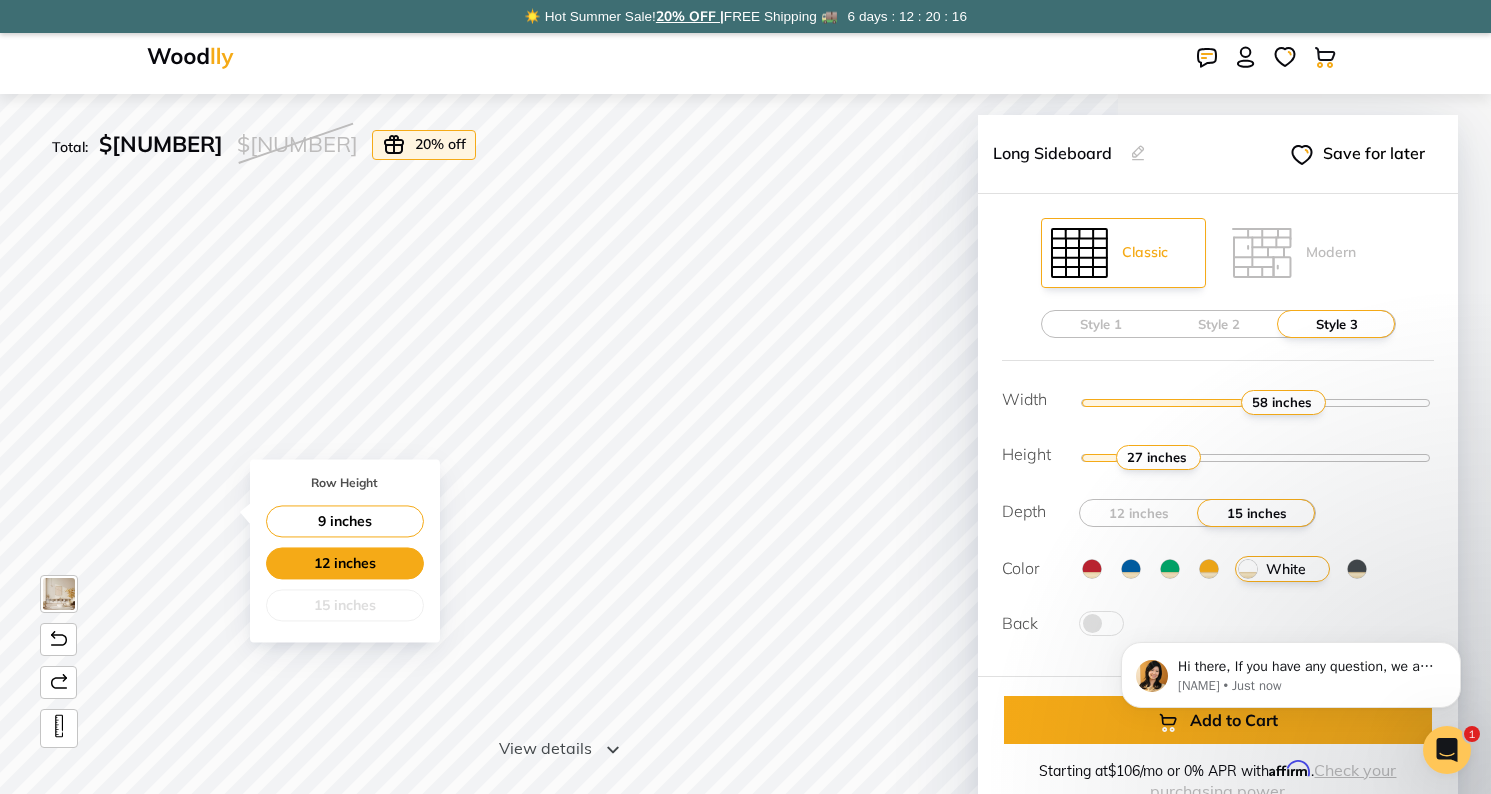 click on "12 inches" at bounding box center [345, 563] 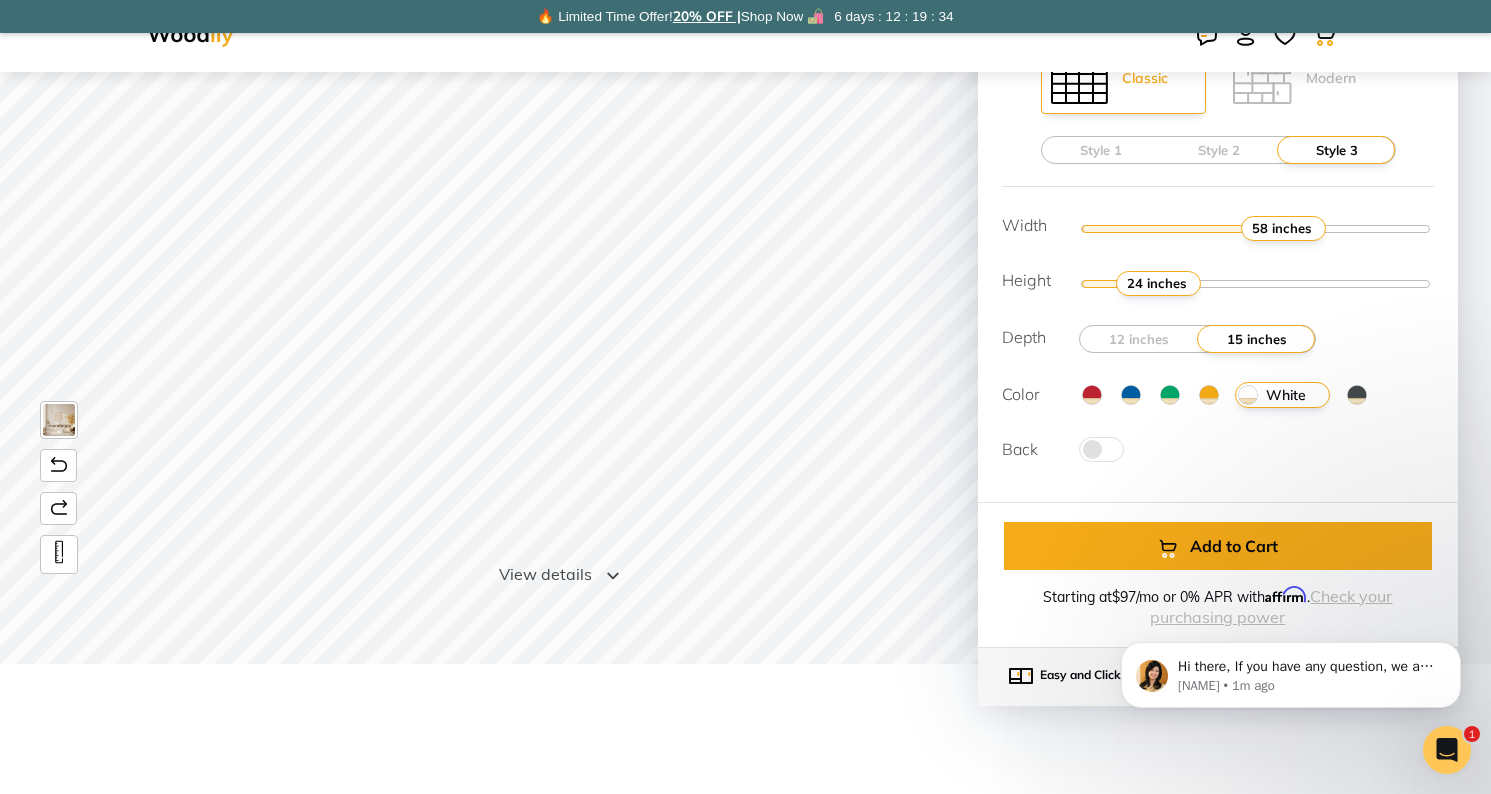 scroll, scrollTop: 0, scrollLeft: 0, axis: both 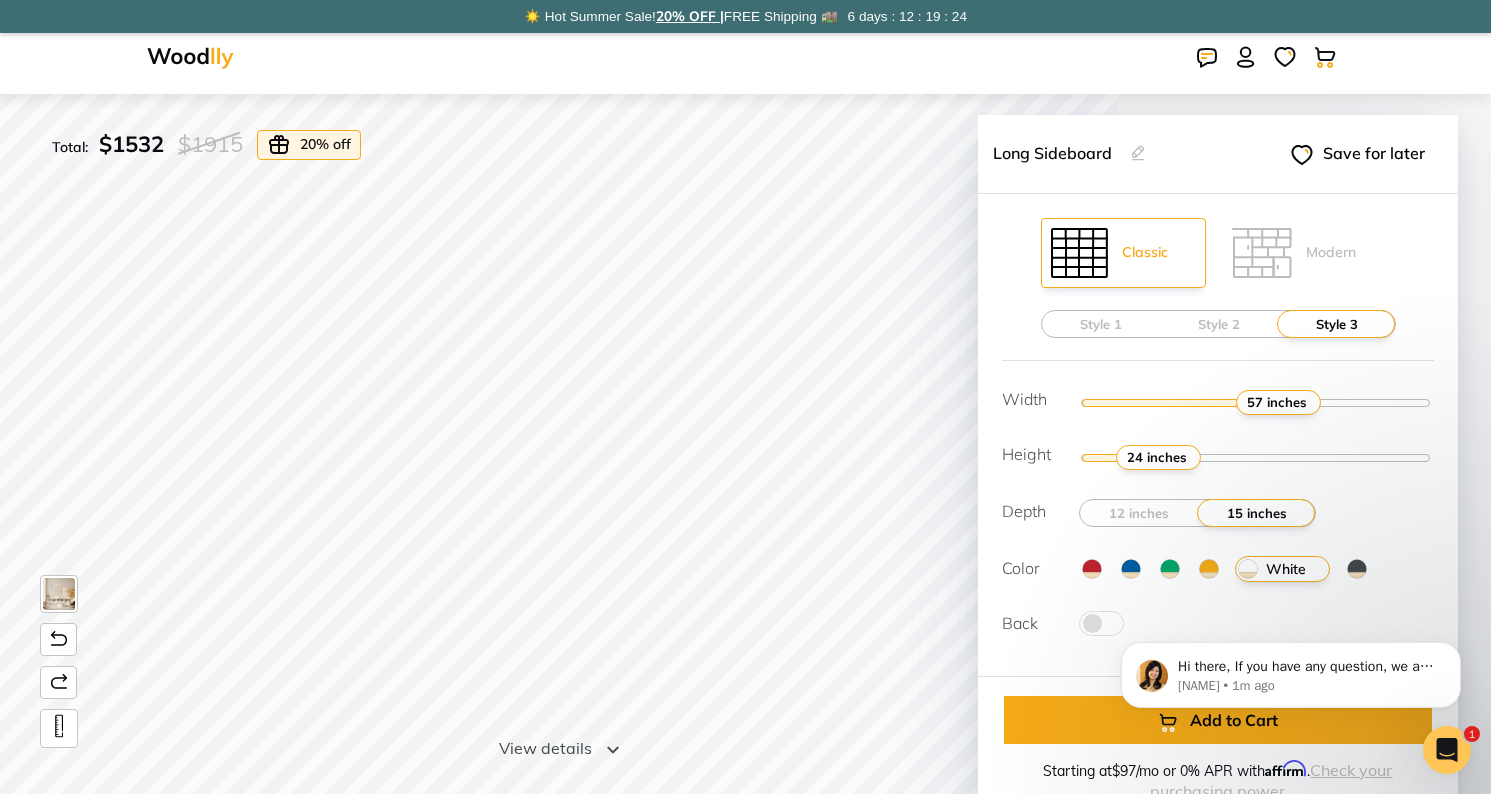 click at bounding box center [1256, 402] 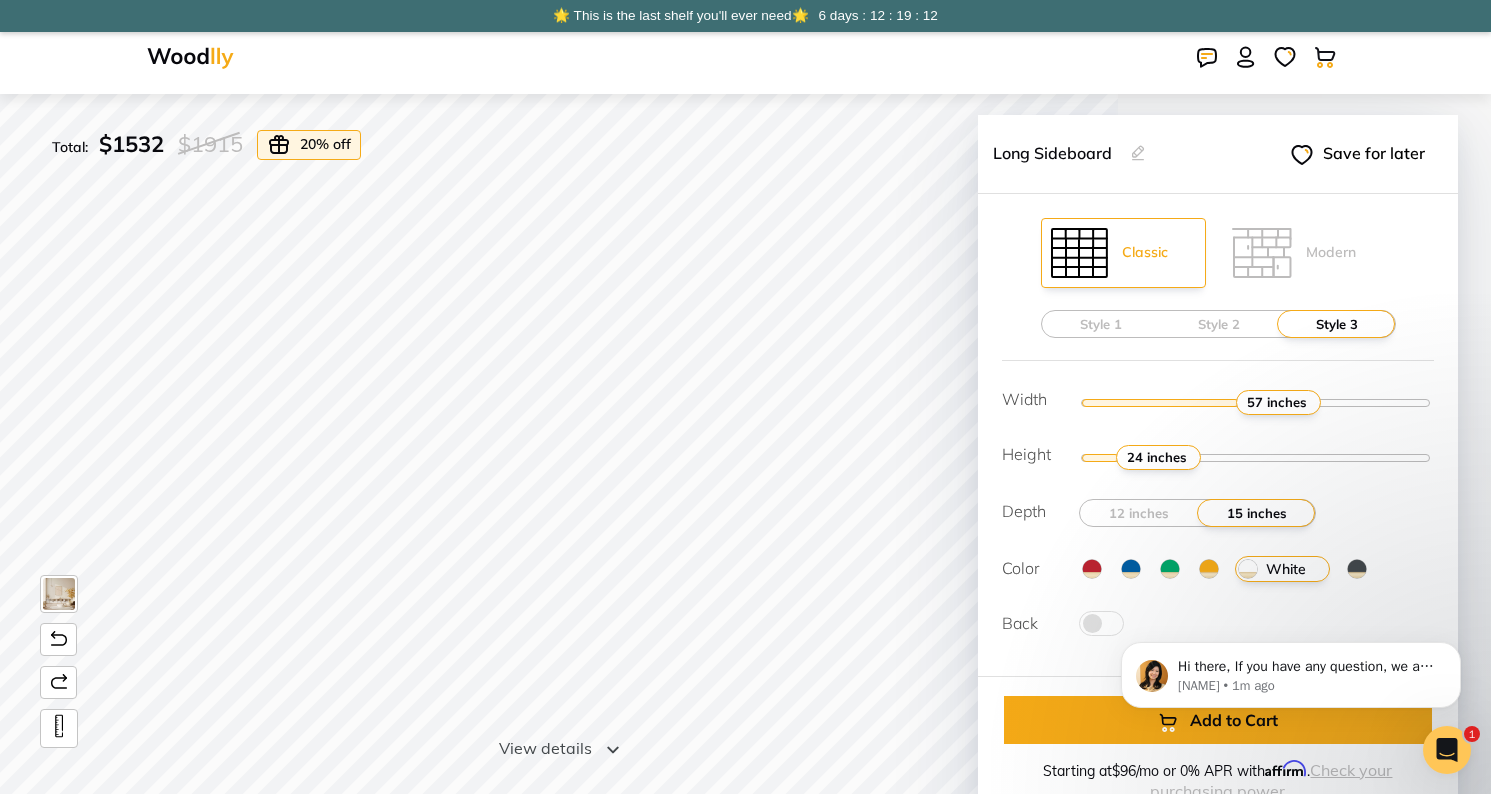 type on "58" 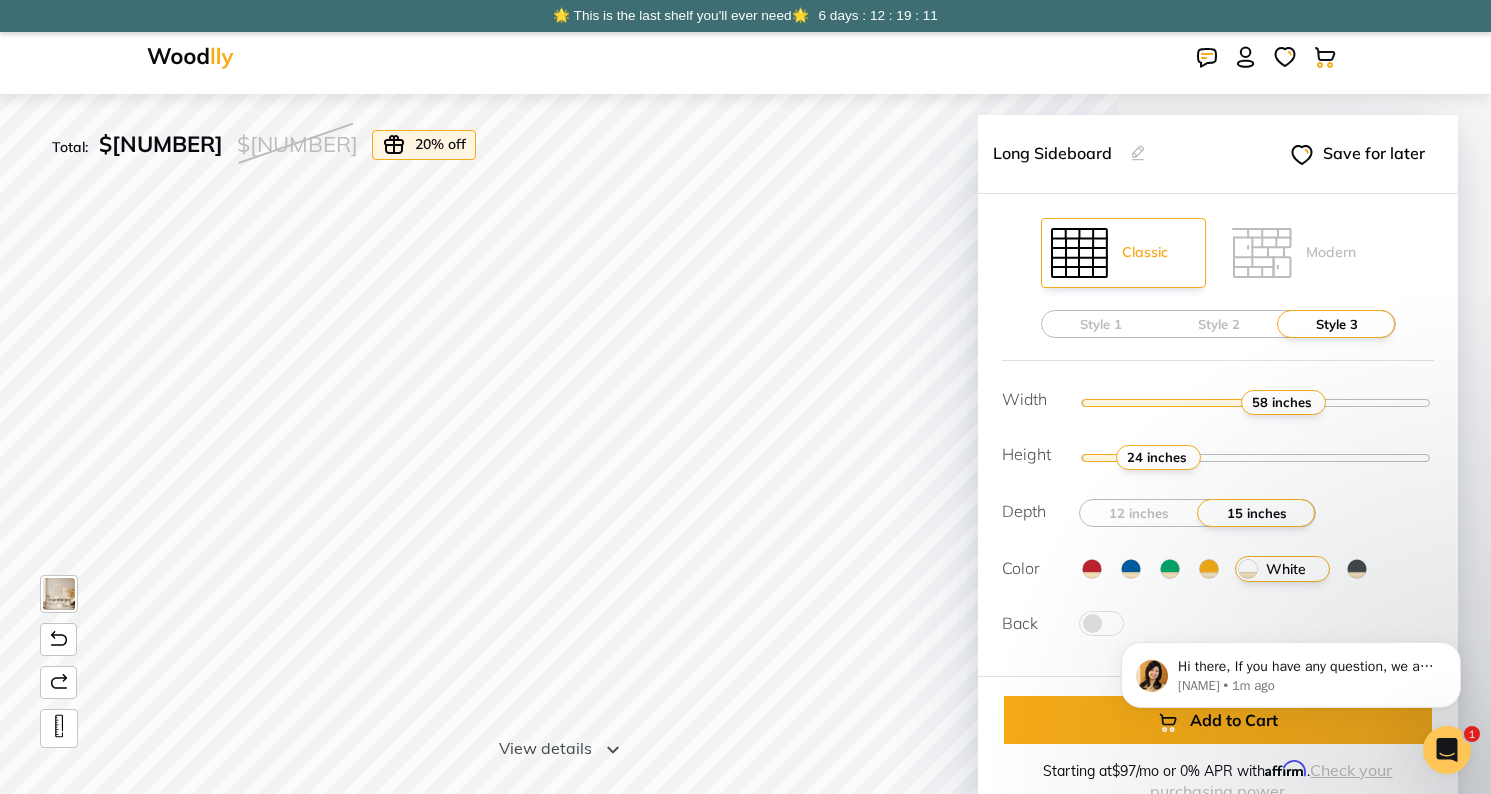 click at bounding box center [1256, 402] 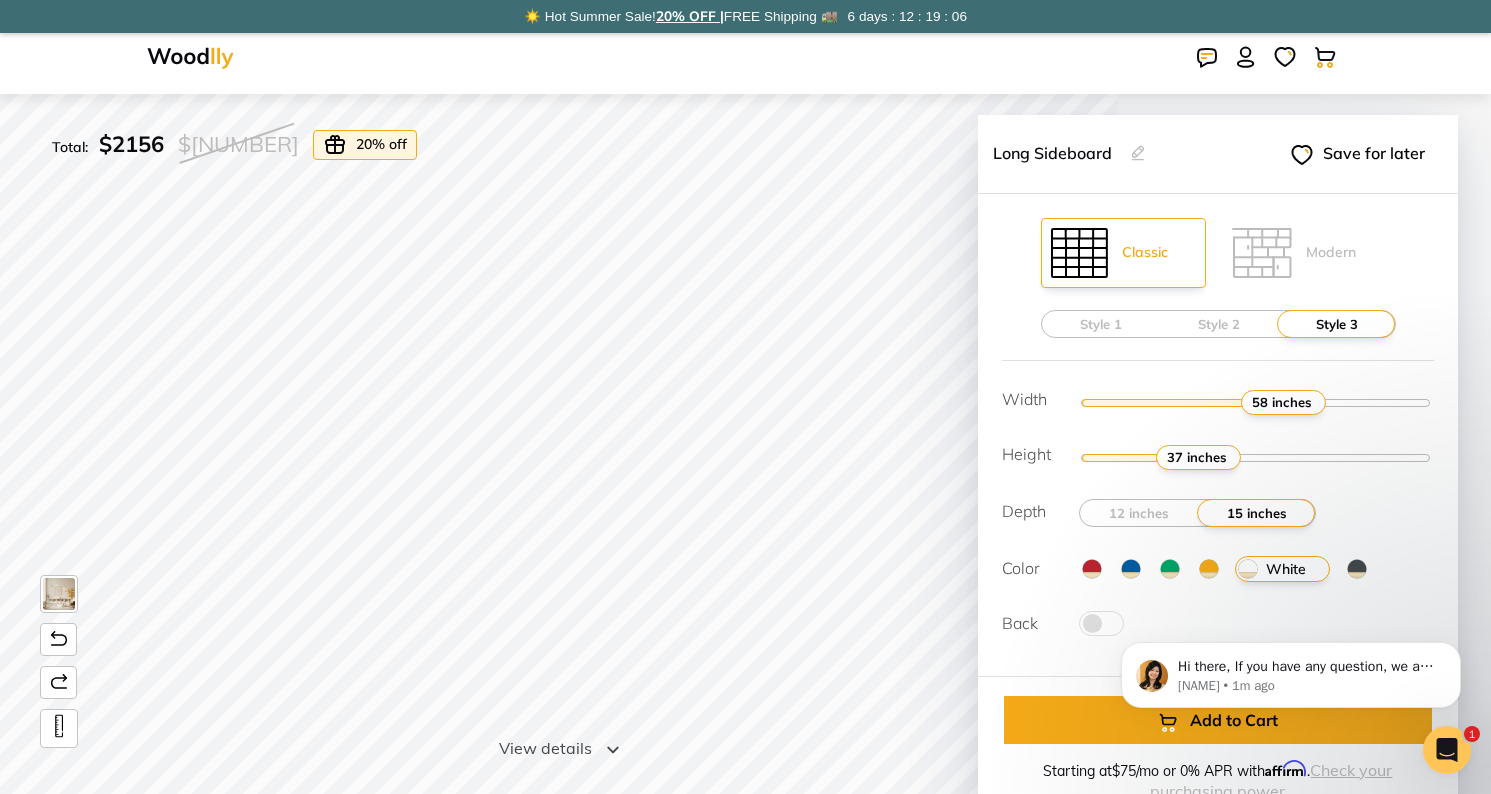 type on "2" 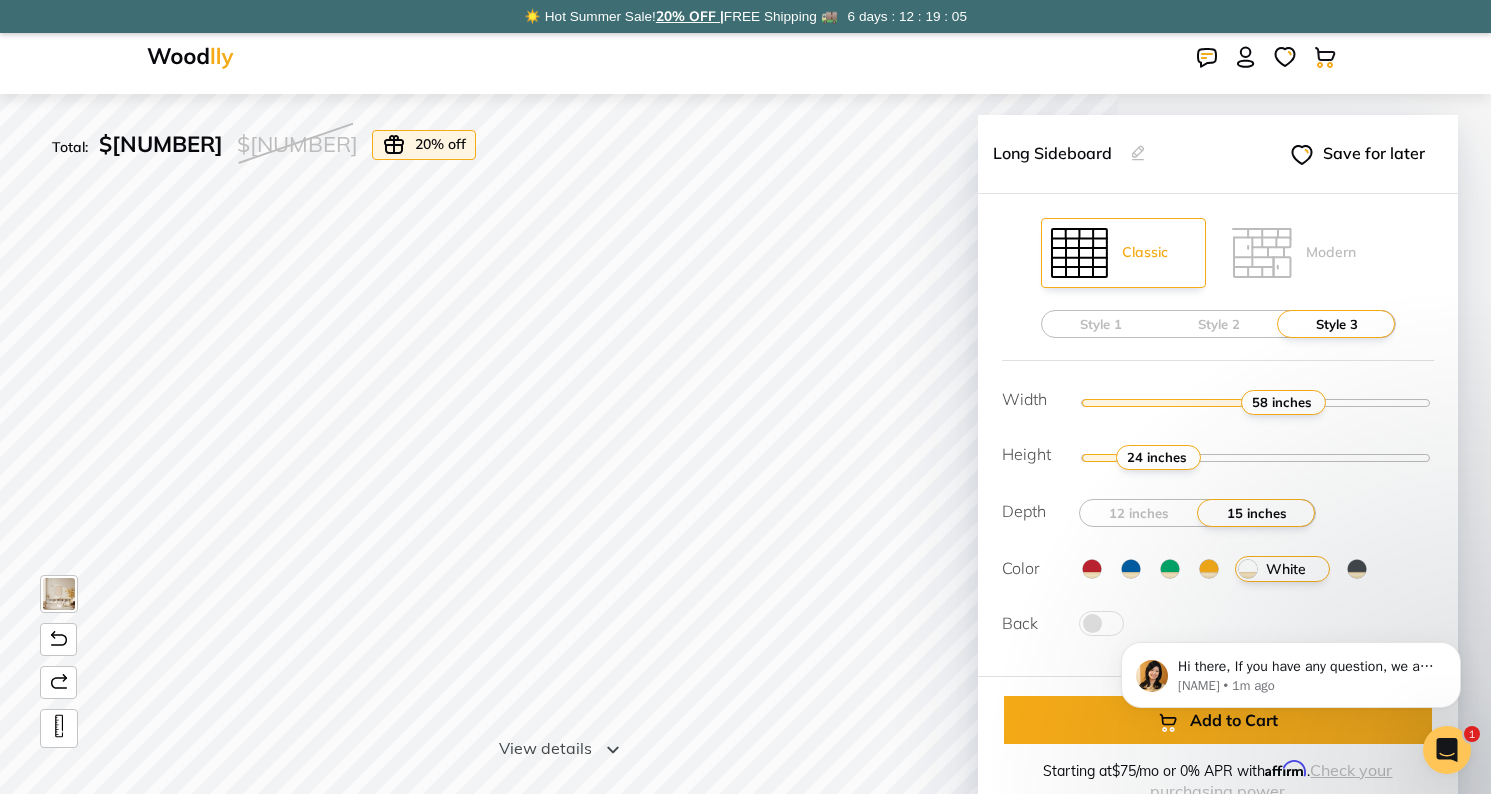 click at bounding box center (1256, 457) 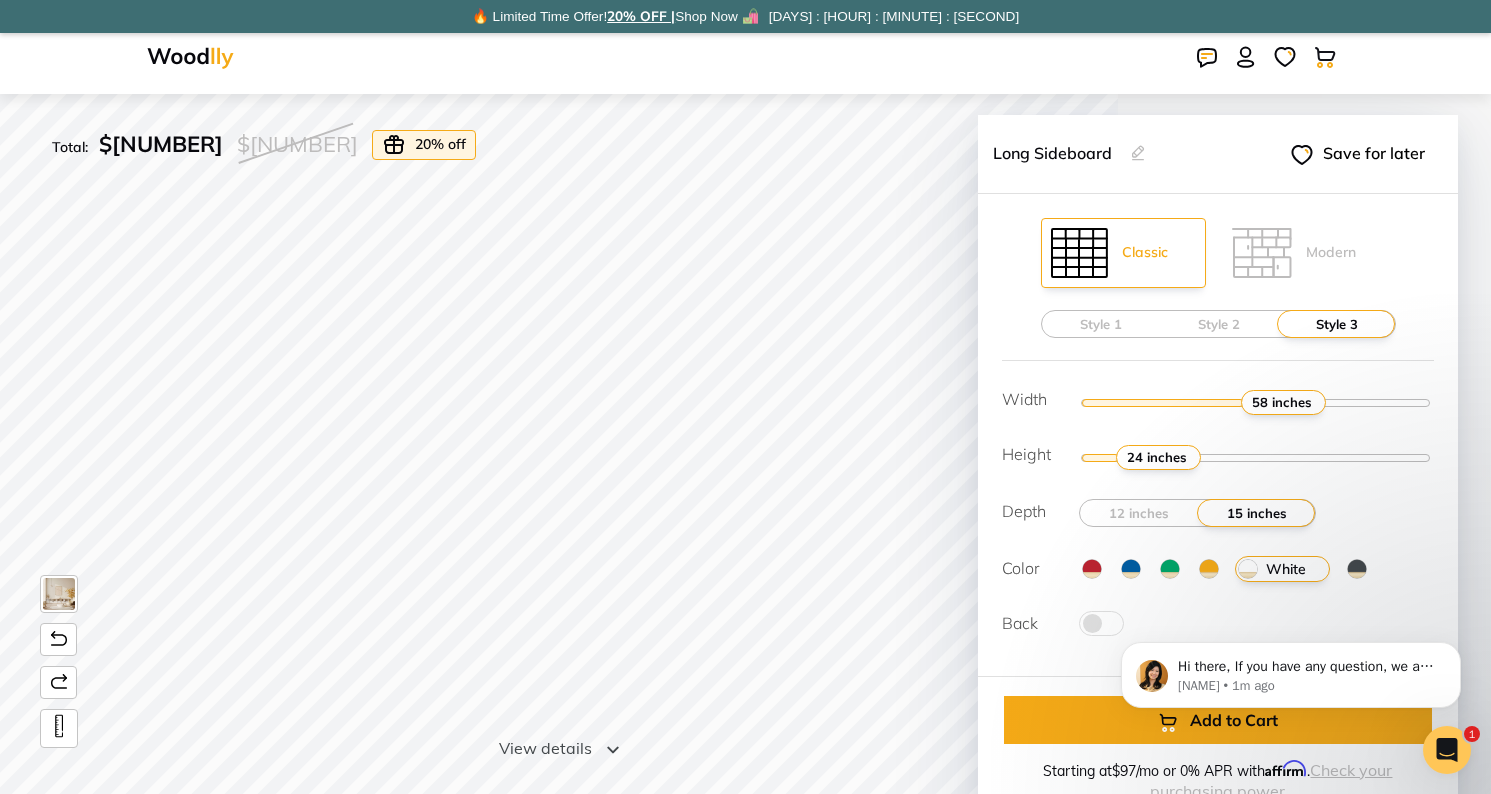 click at bounding box center (1092, 569) 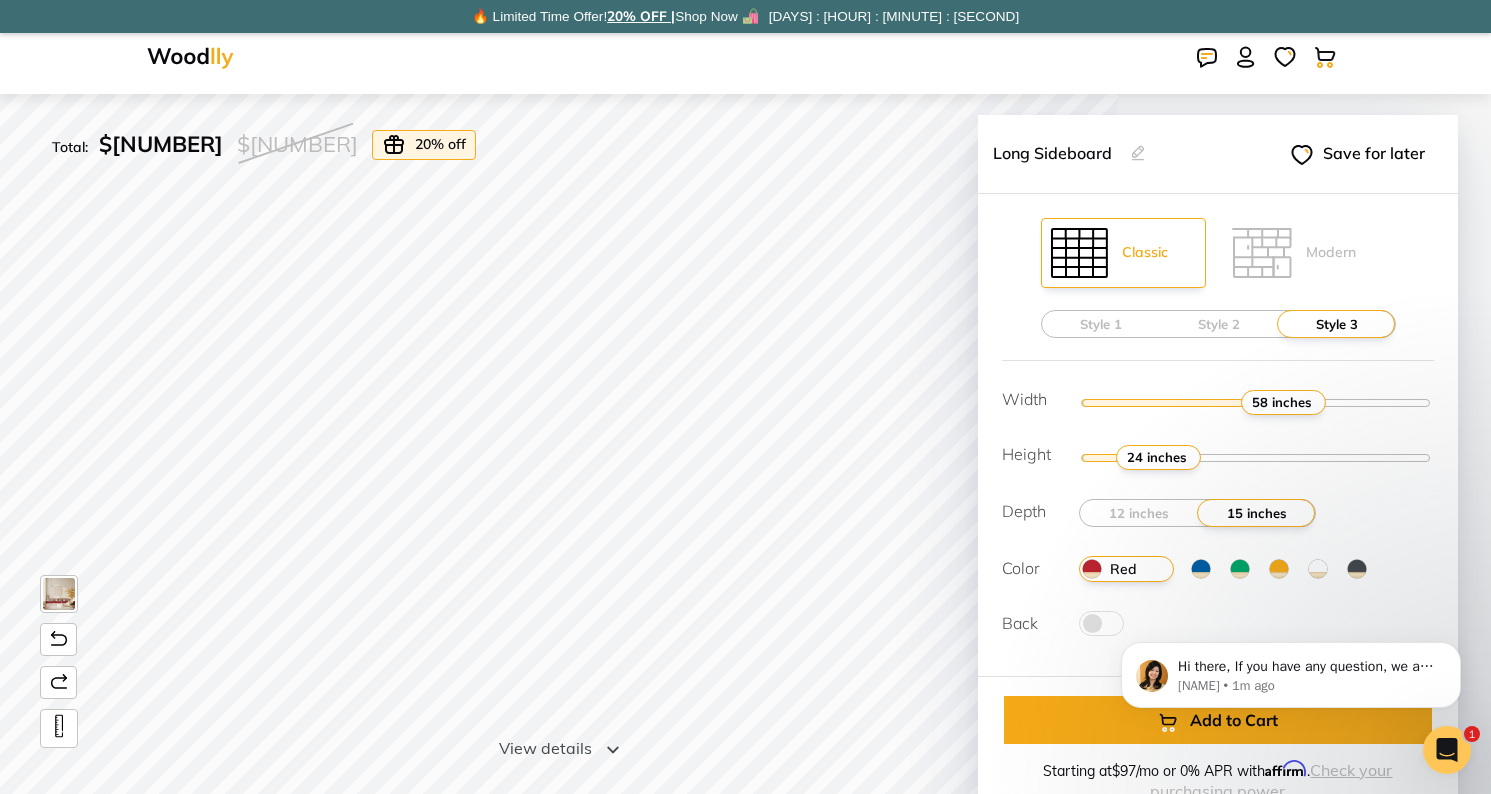 click at bounding box center [1201, 569] 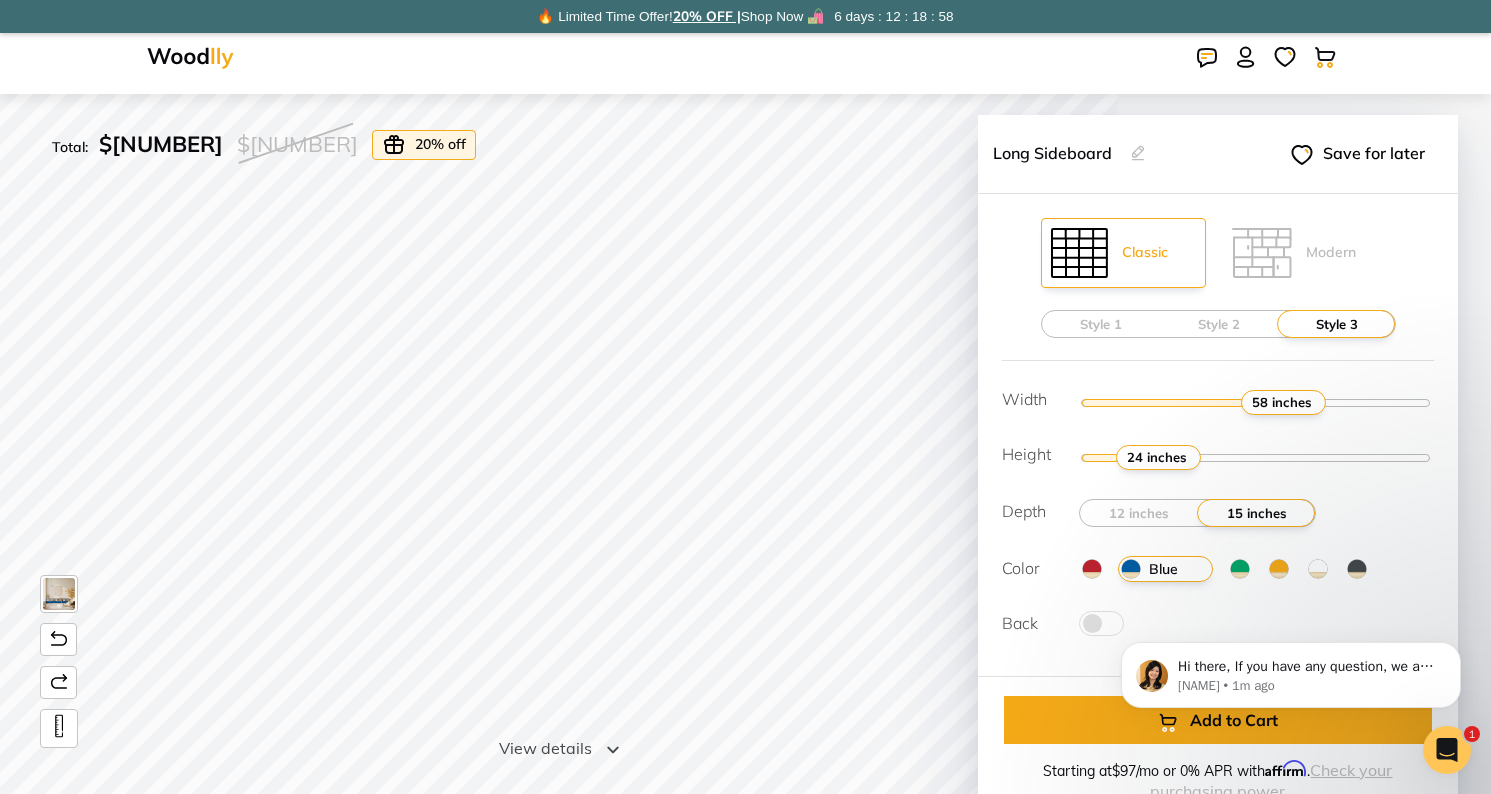click at bounding box center (1240, 569) 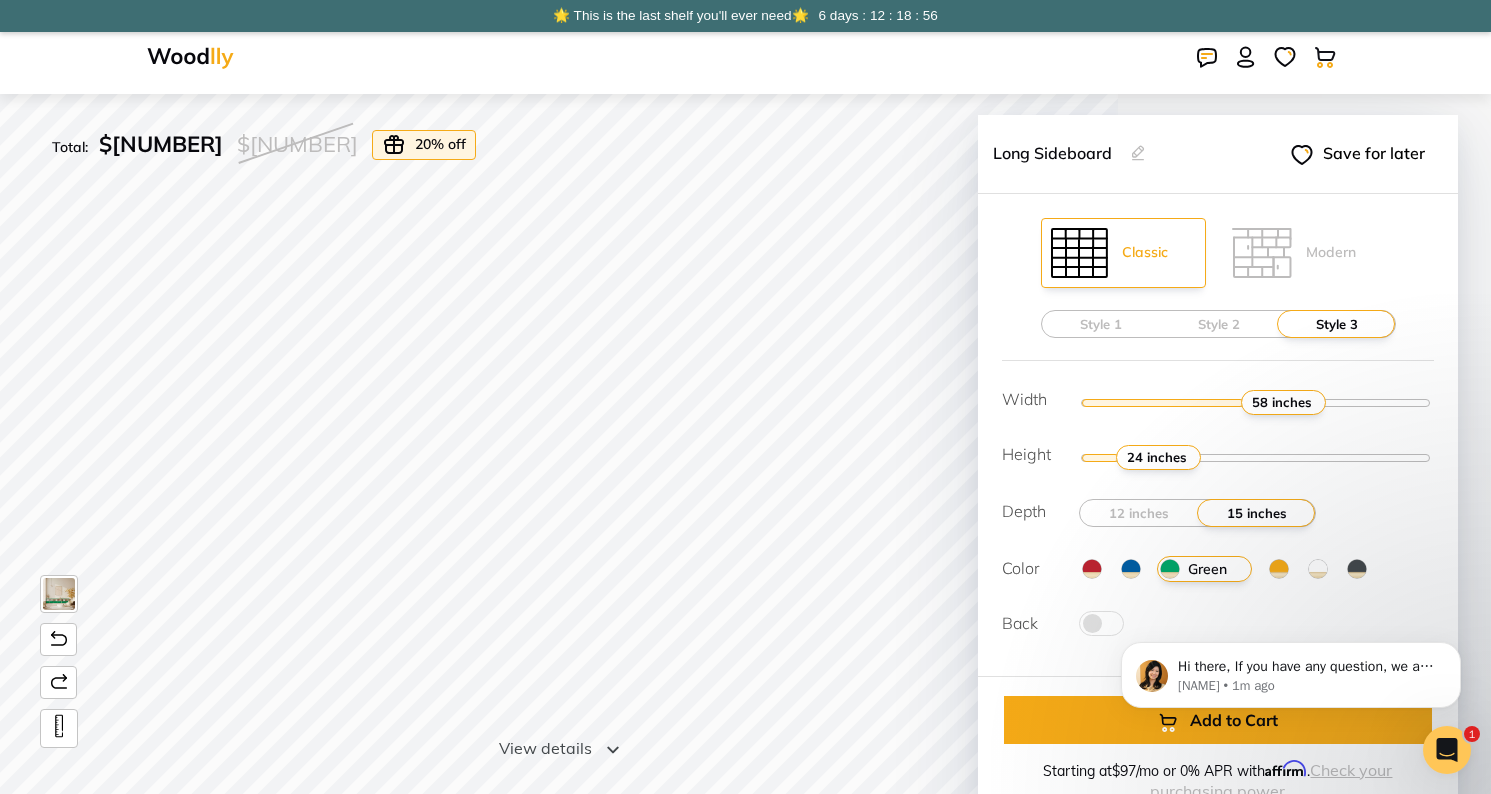 click at bounding box center (1279, 569) 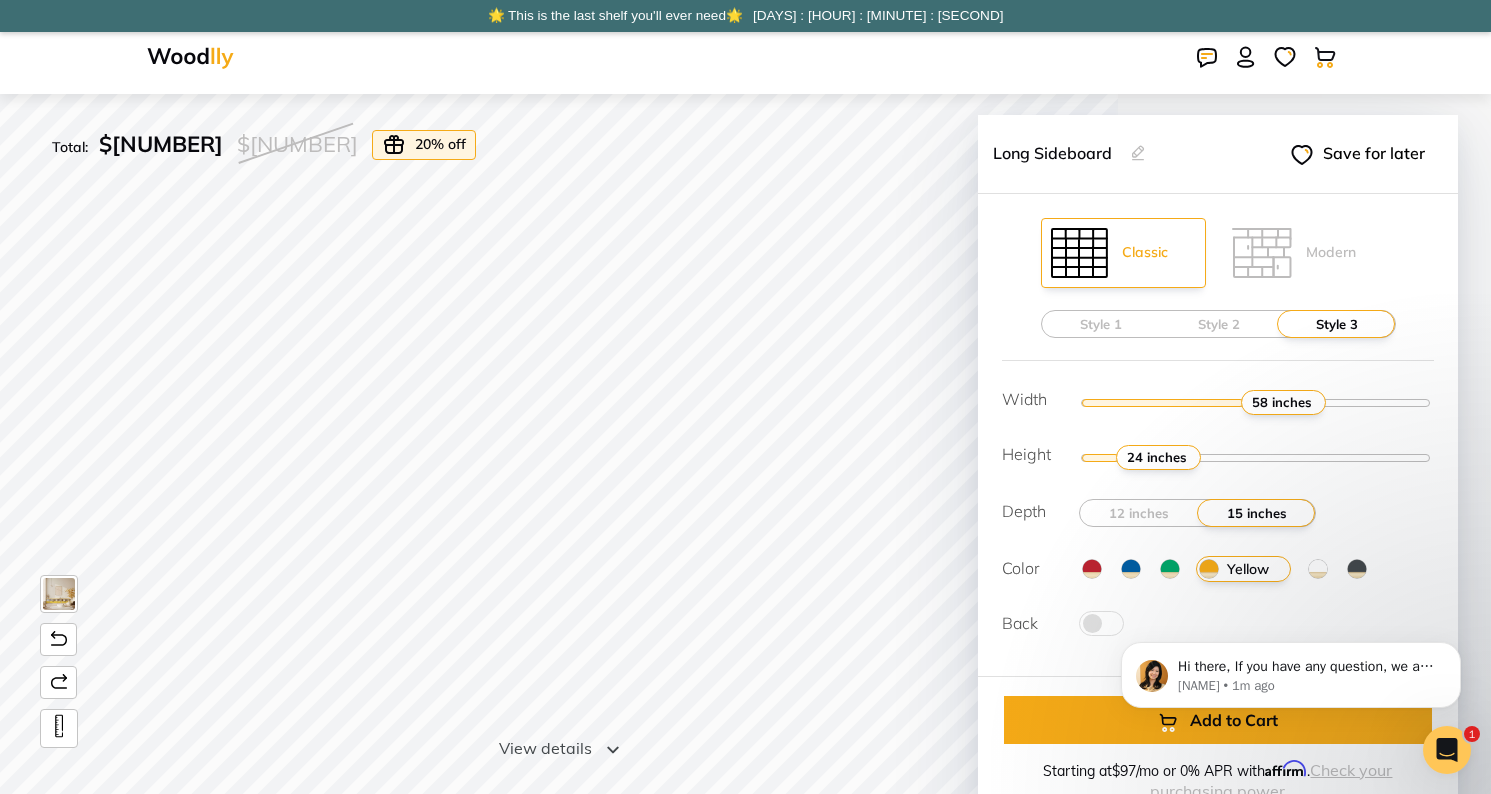 click at bounding box center [1357, 569] 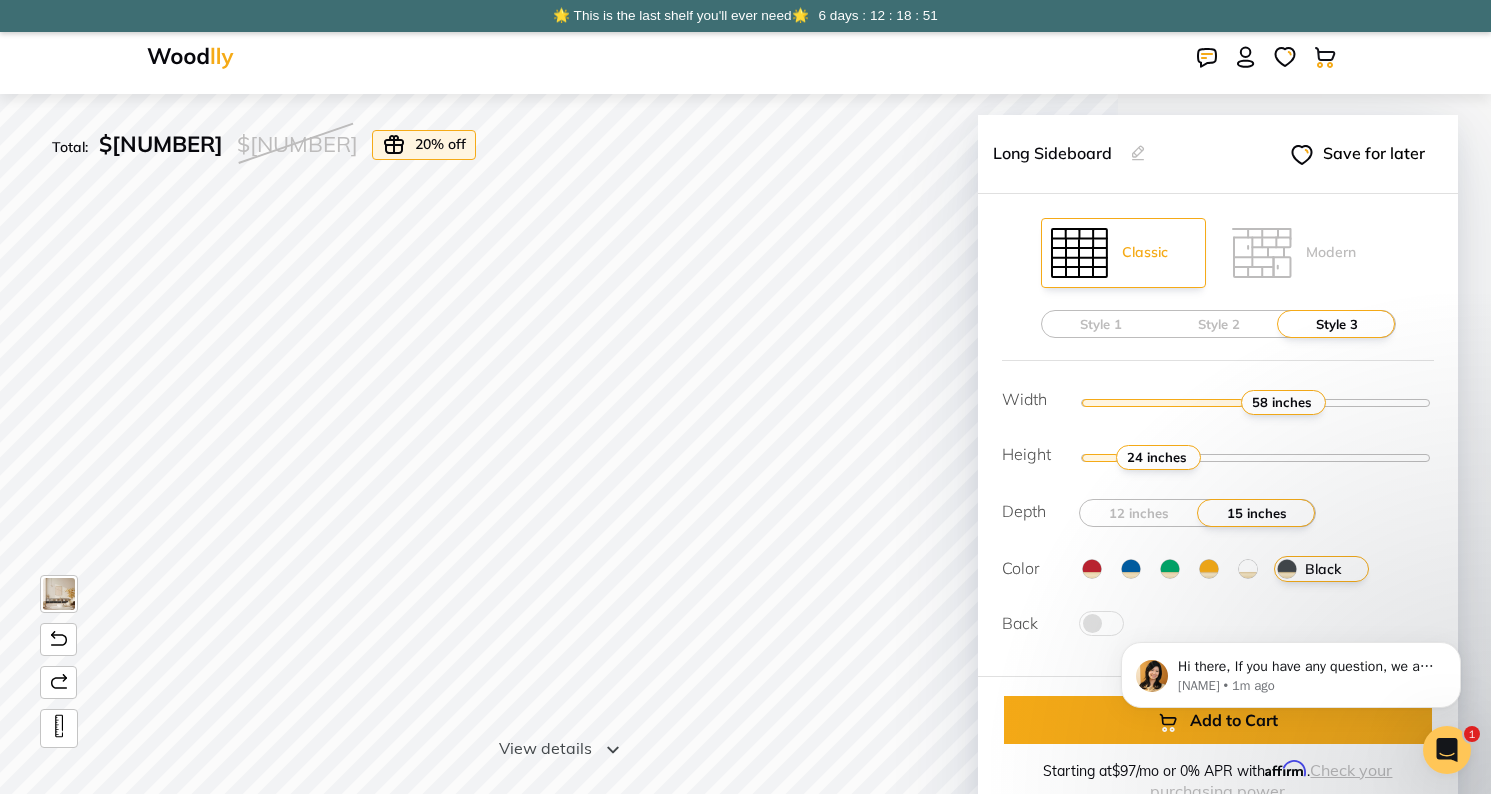 click at bounding box center [1248, 569] 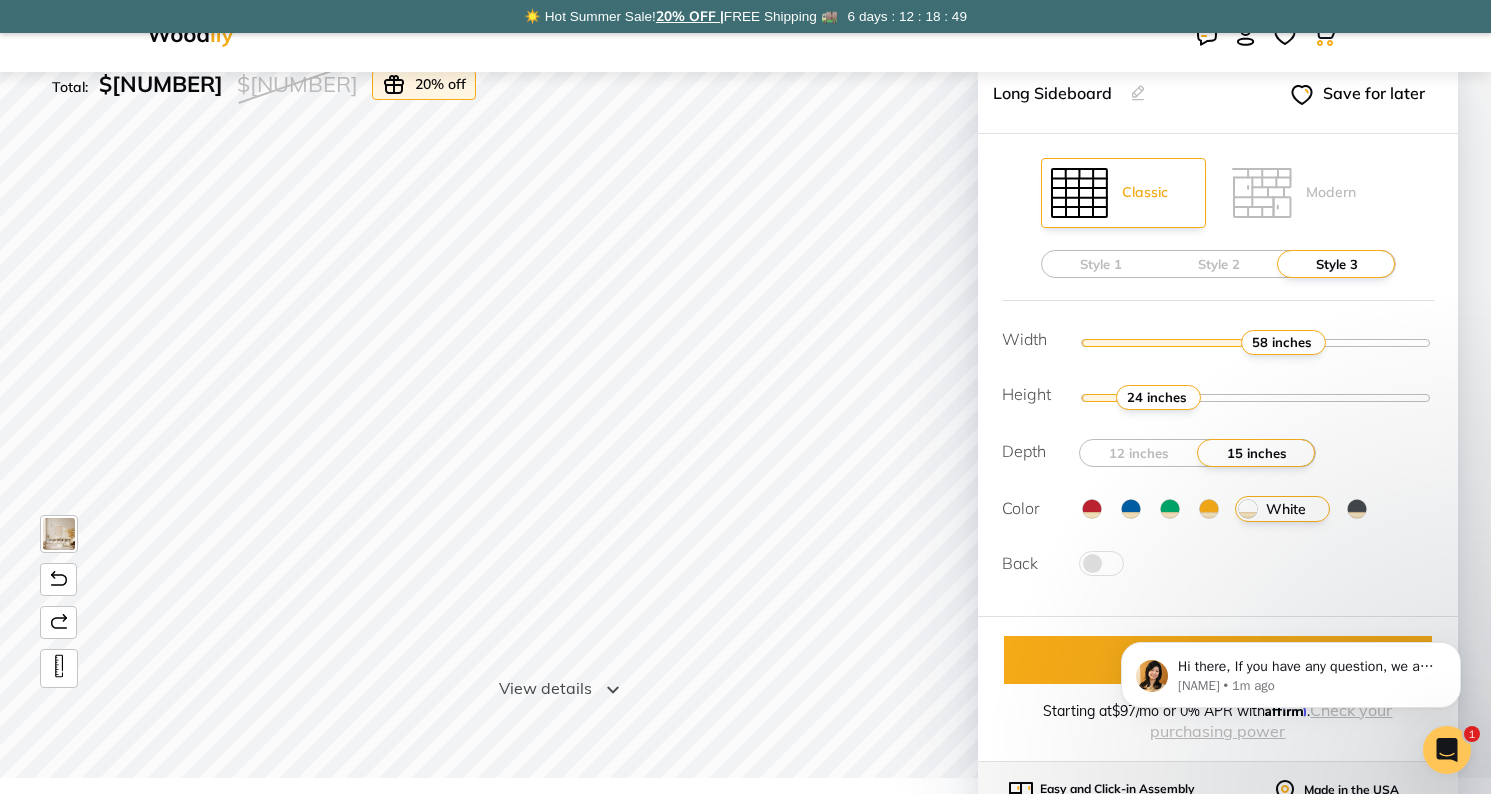 scroll, scrollTop: 68, scrollLeft: 0, axis: vertical 